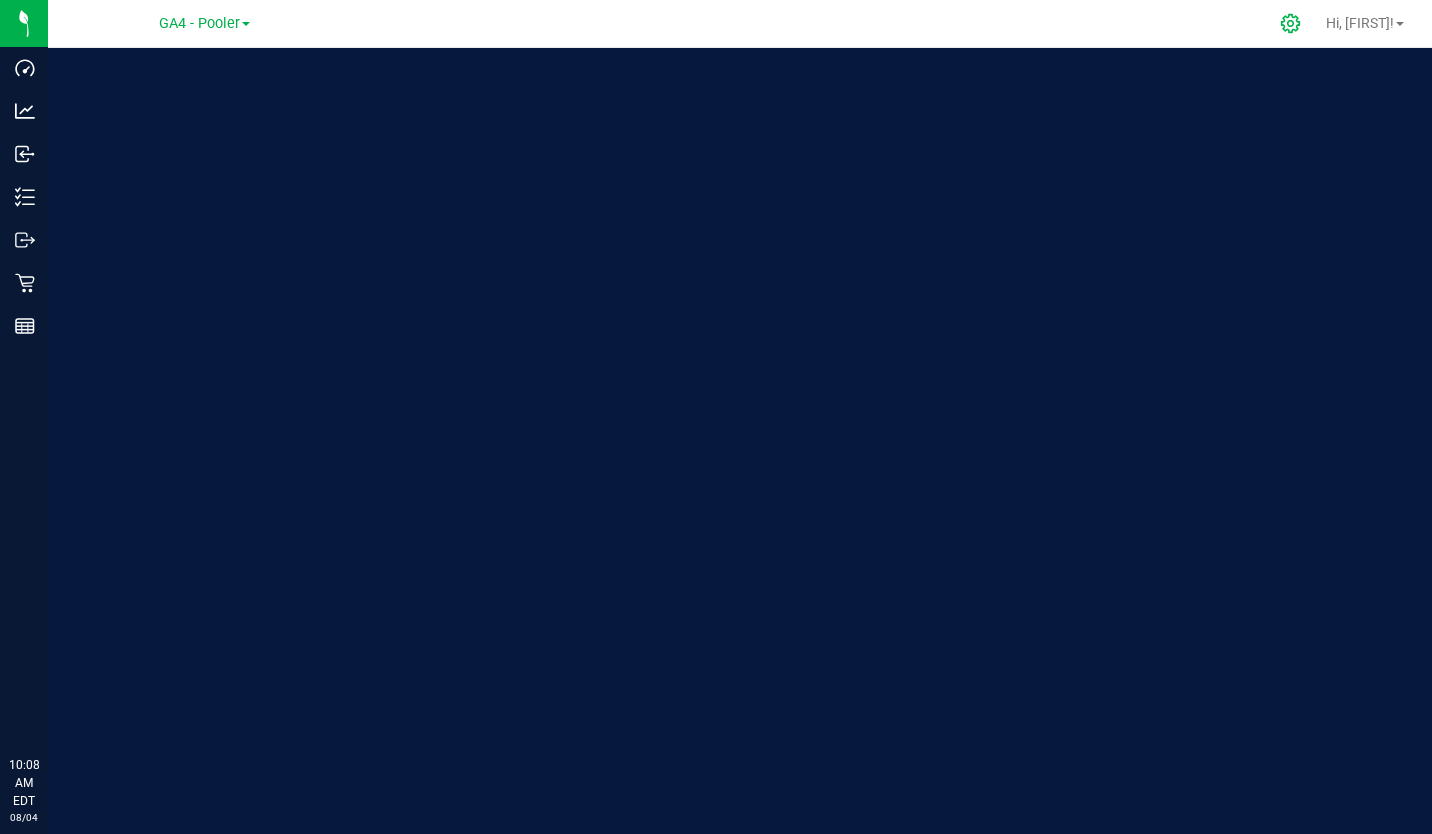 scroll, scrollTop: 0, scrollLeft: 0, axis: both 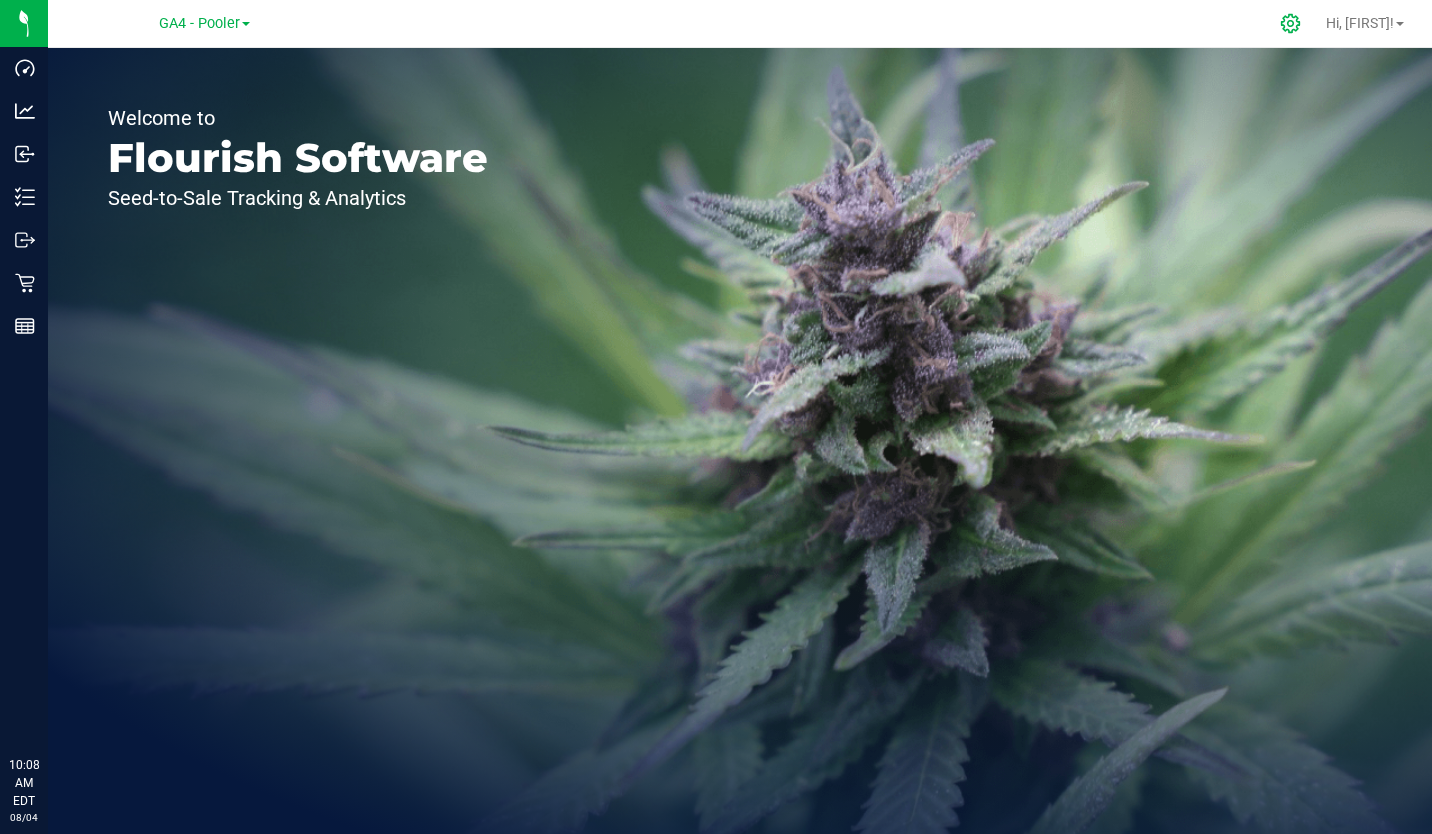 click 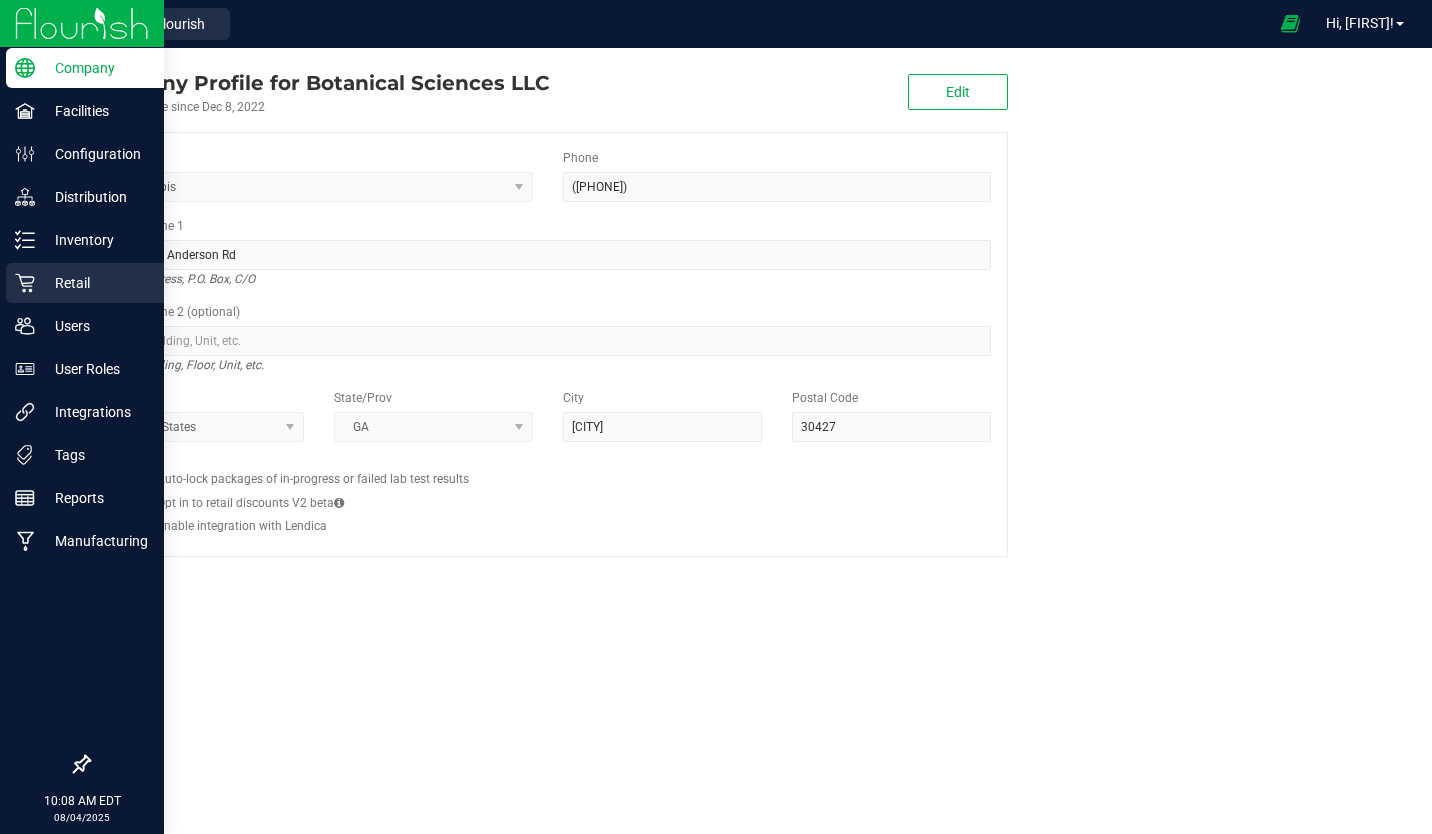 click on "Retail" at bounding box center [95, 283] 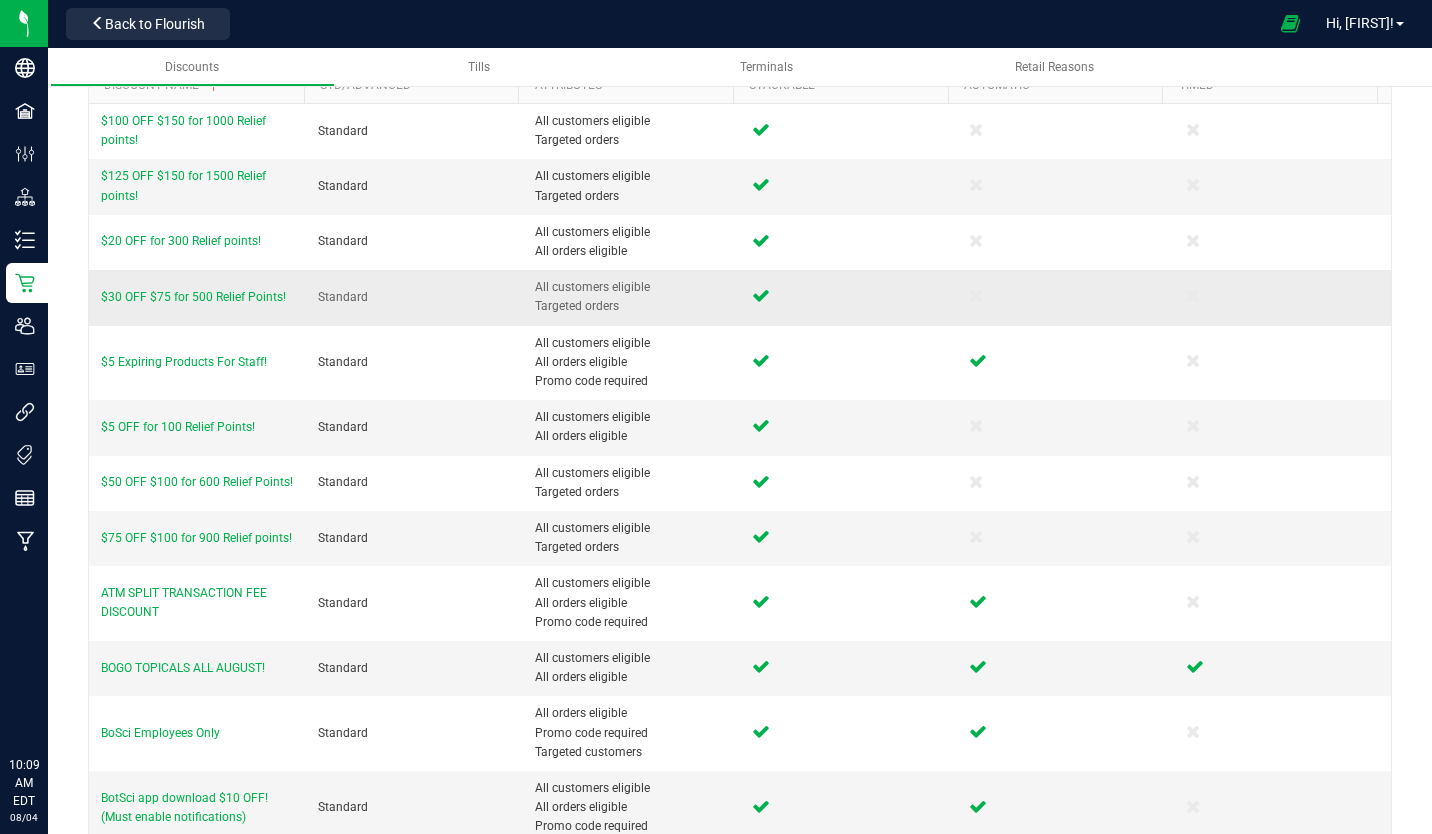 scroll, scrollTop: 0, scrollLeft: 0, axis: both 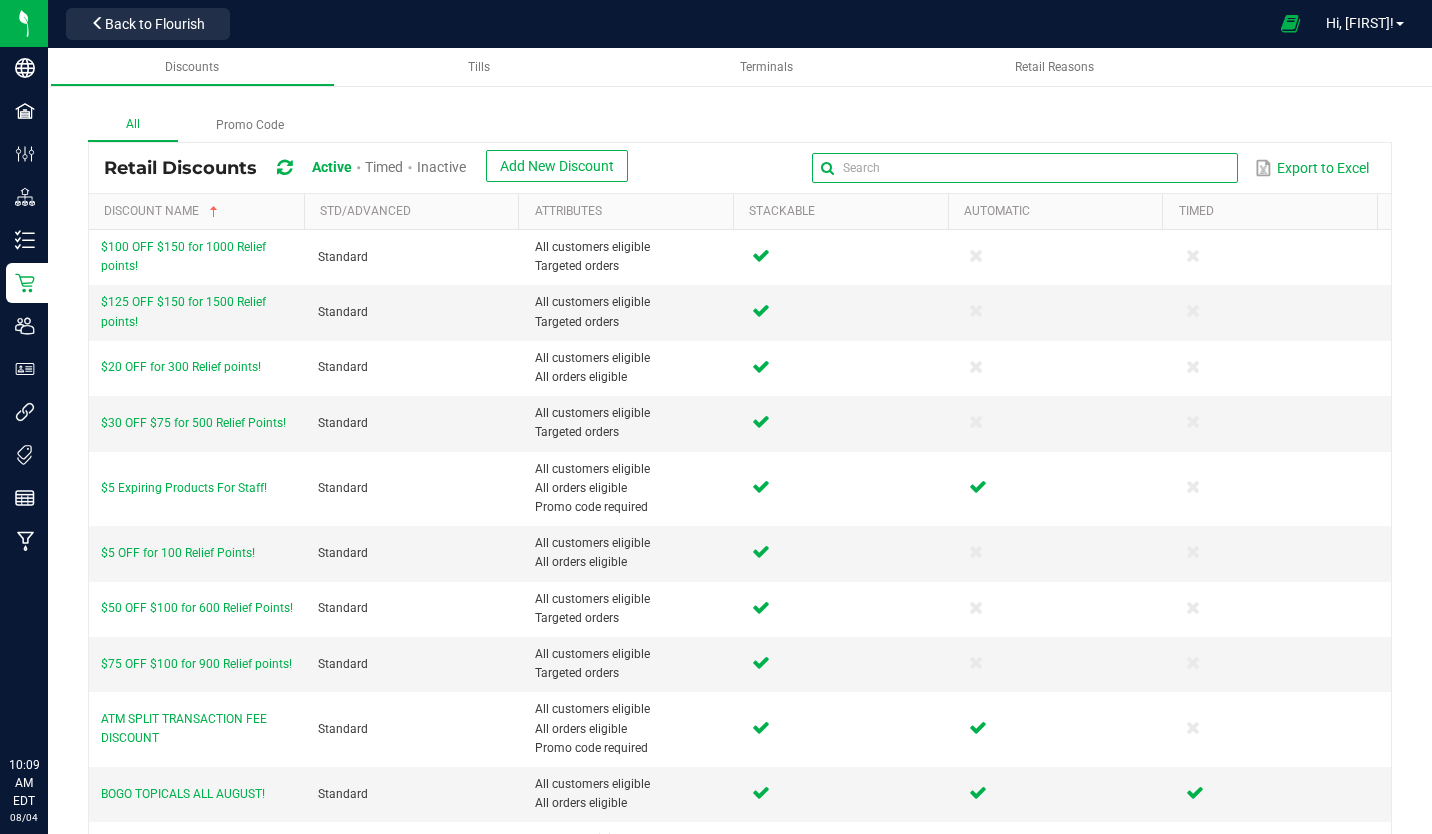 click at bounding box center (1024, 168) 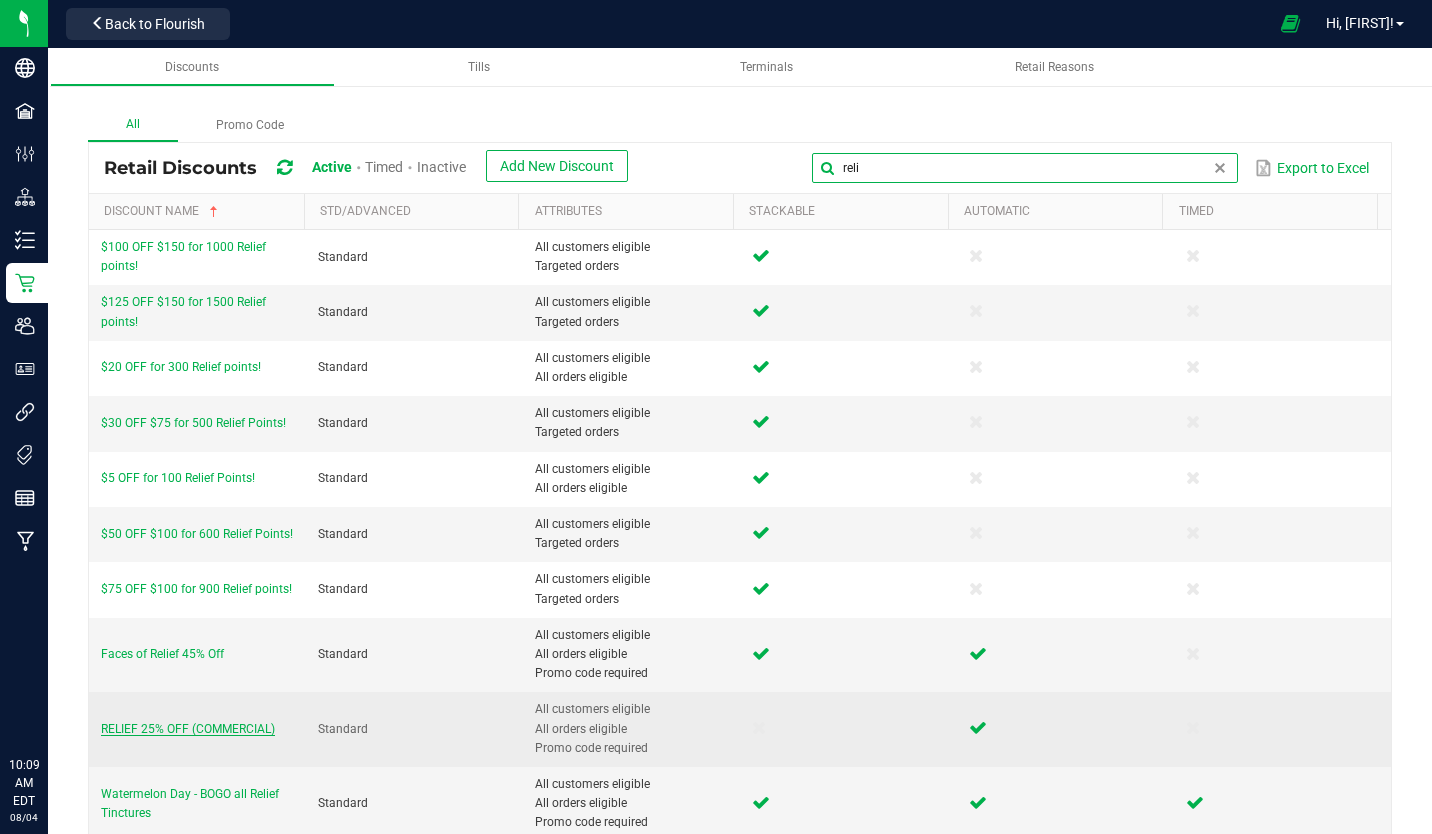 type on "reli" 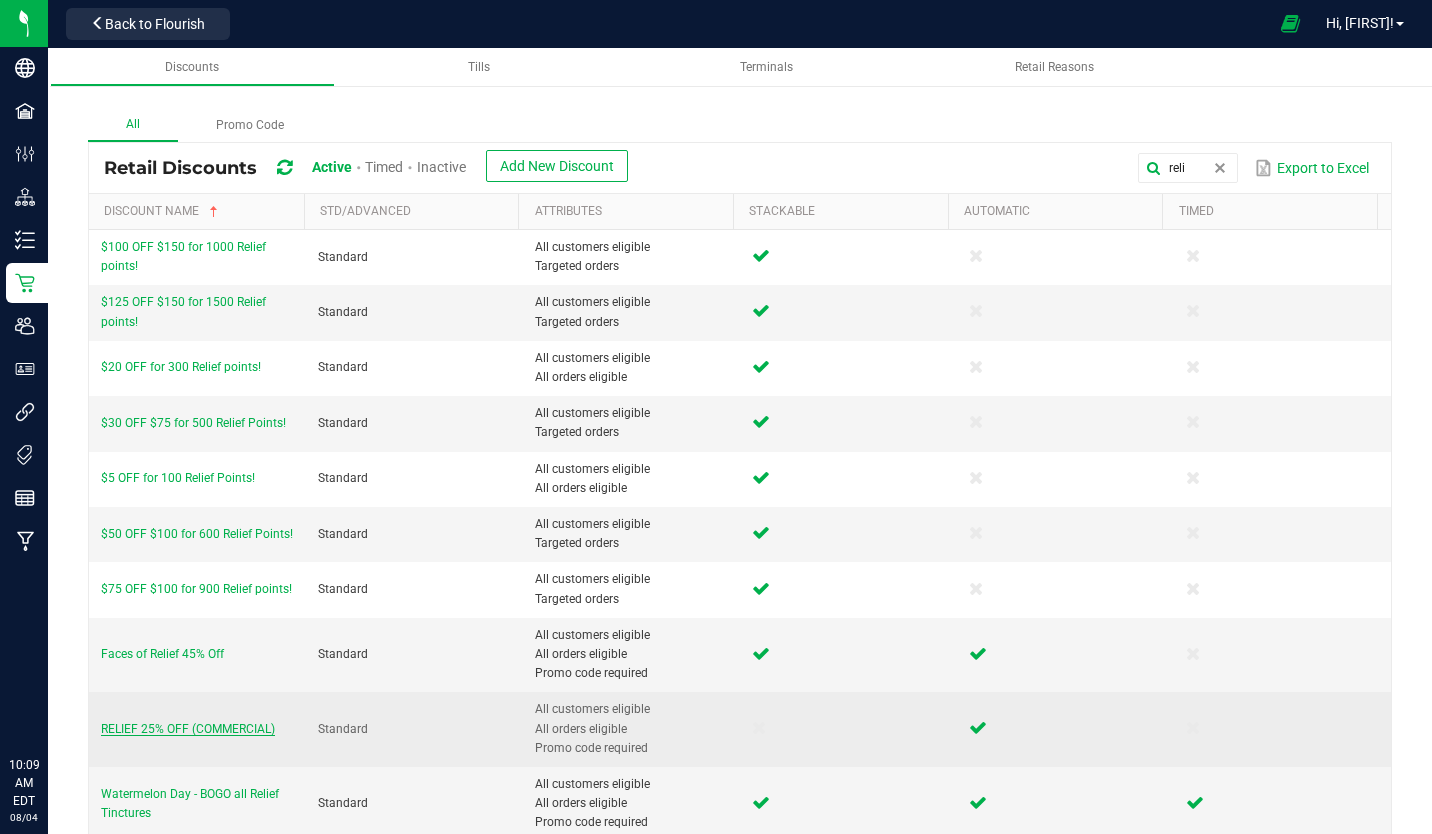 click on "RELIEF 25% OFF (COMMERCIAL)" at bounding box center [188, 729] 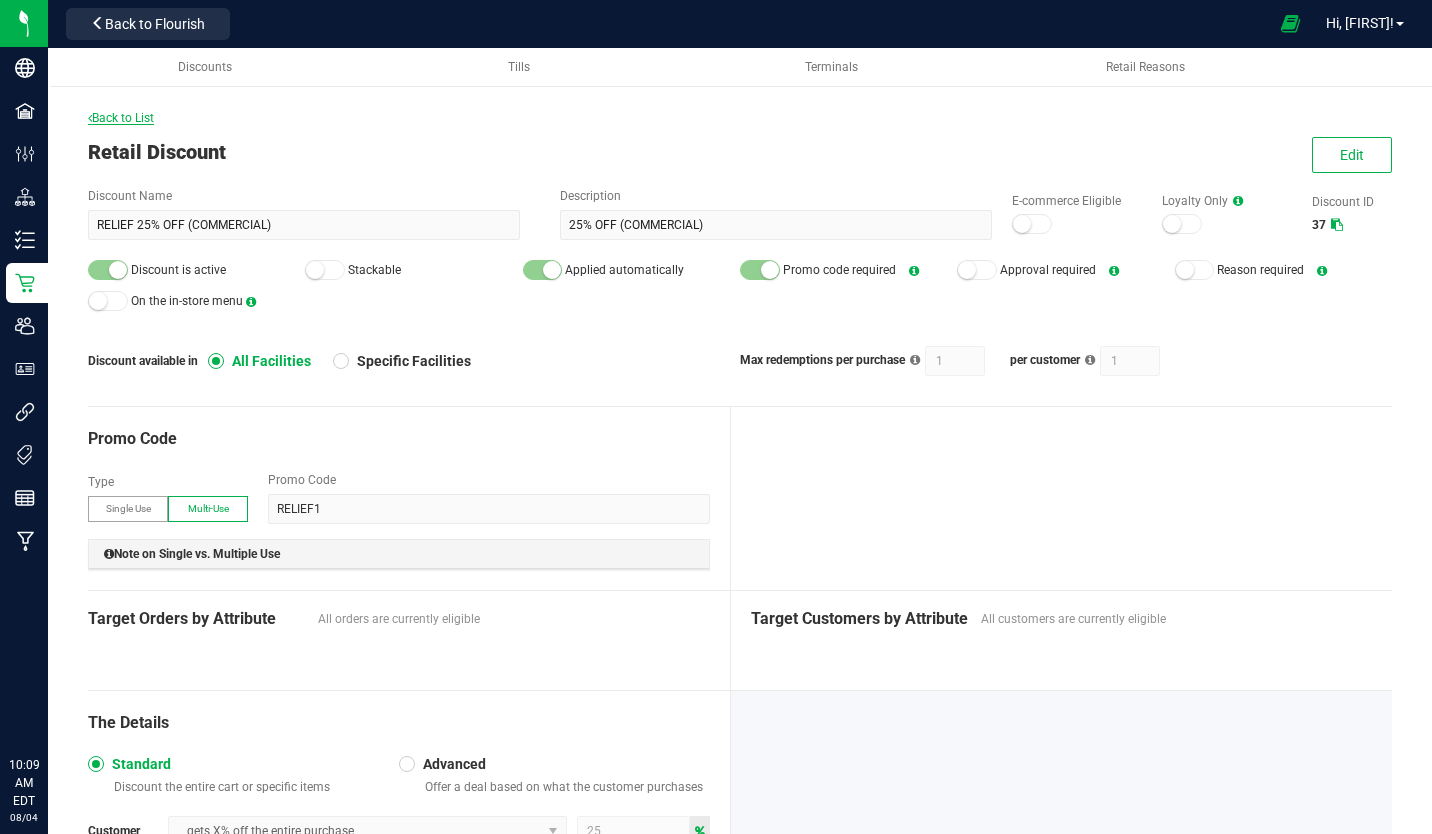 click on "Back to List" at bounding box center [121, 118] 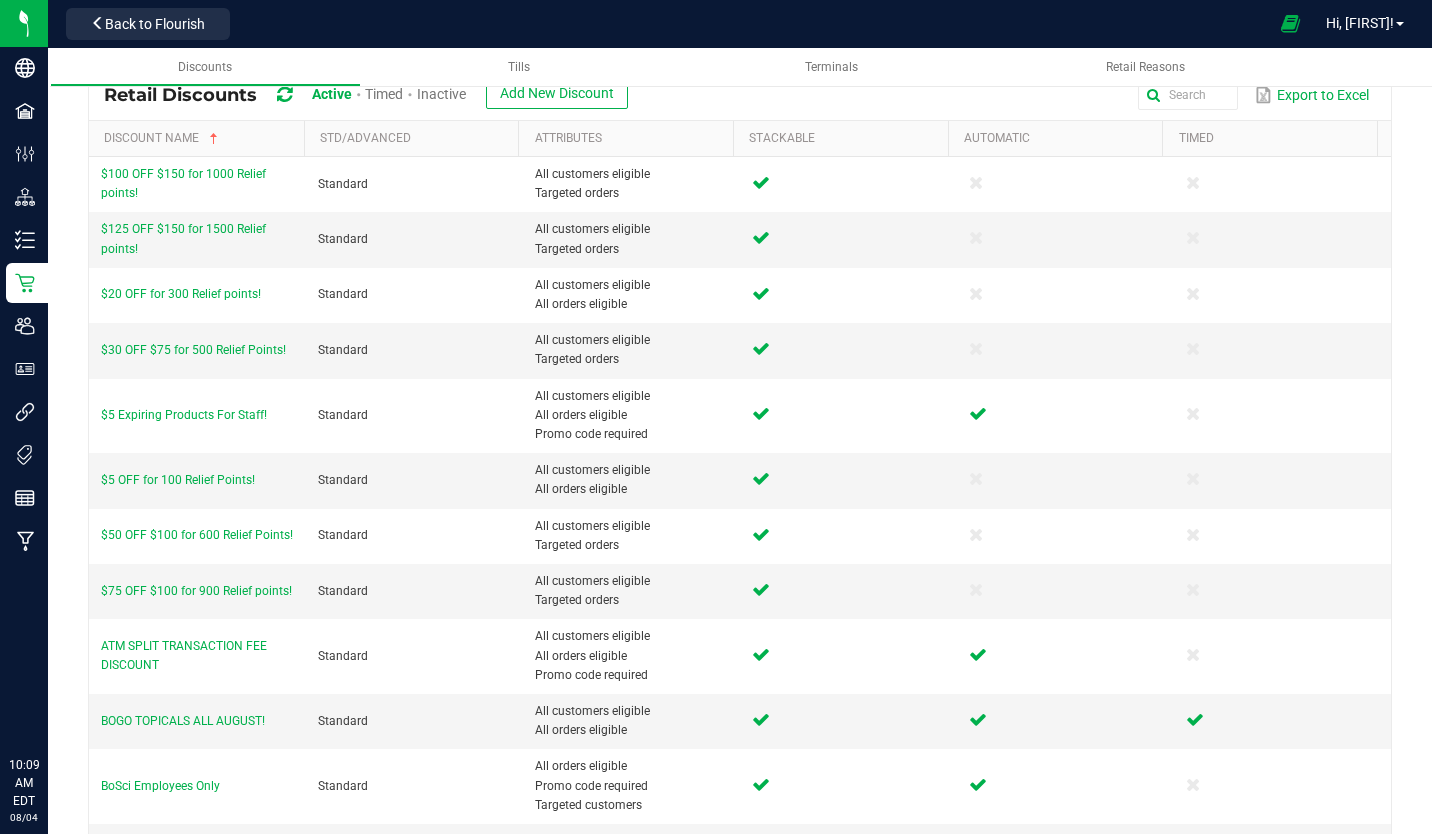 scroll, scrollTop: 0, scrollLeft: 0, axis: both 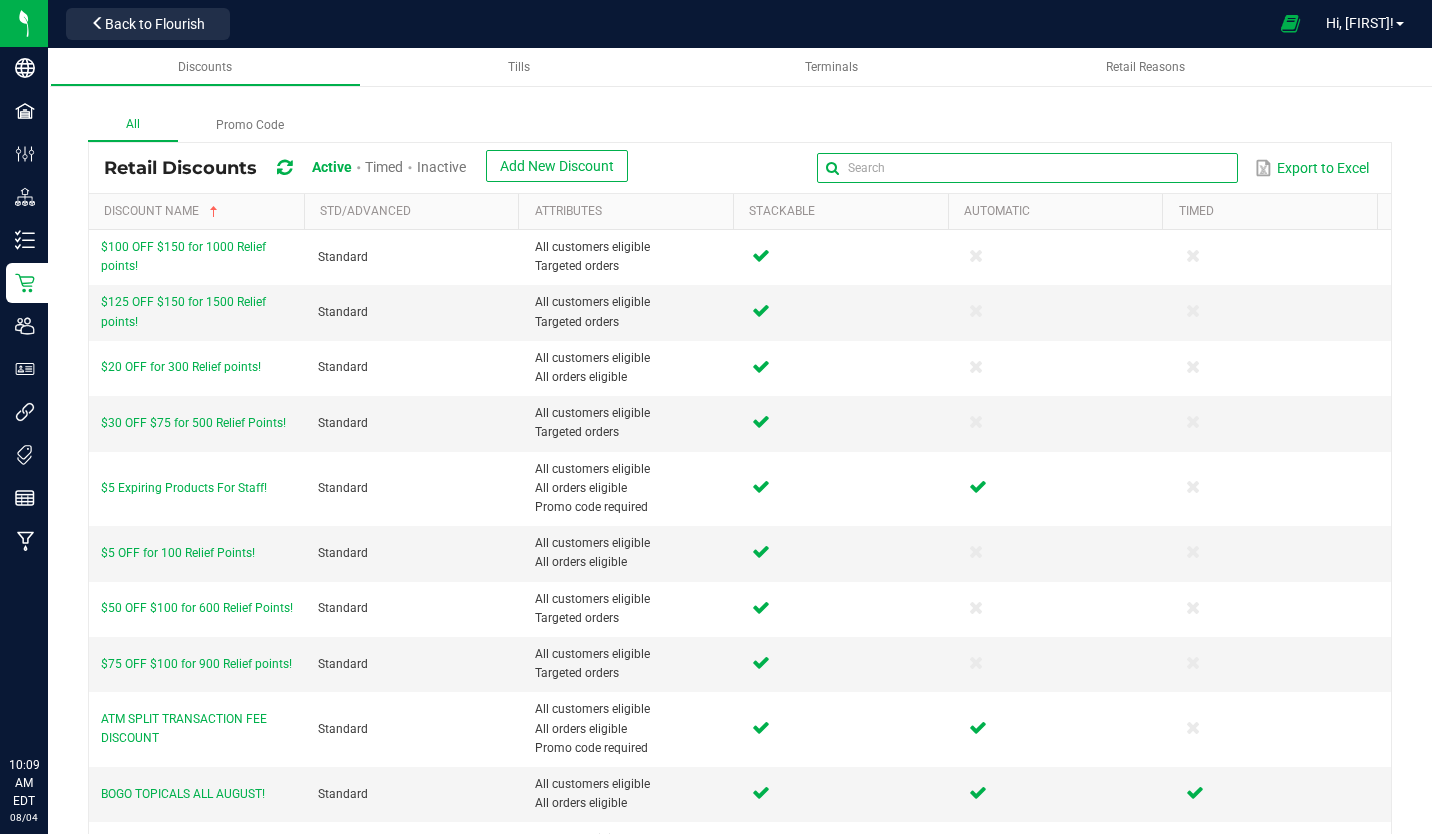 click at bounding box center (1027, 168) 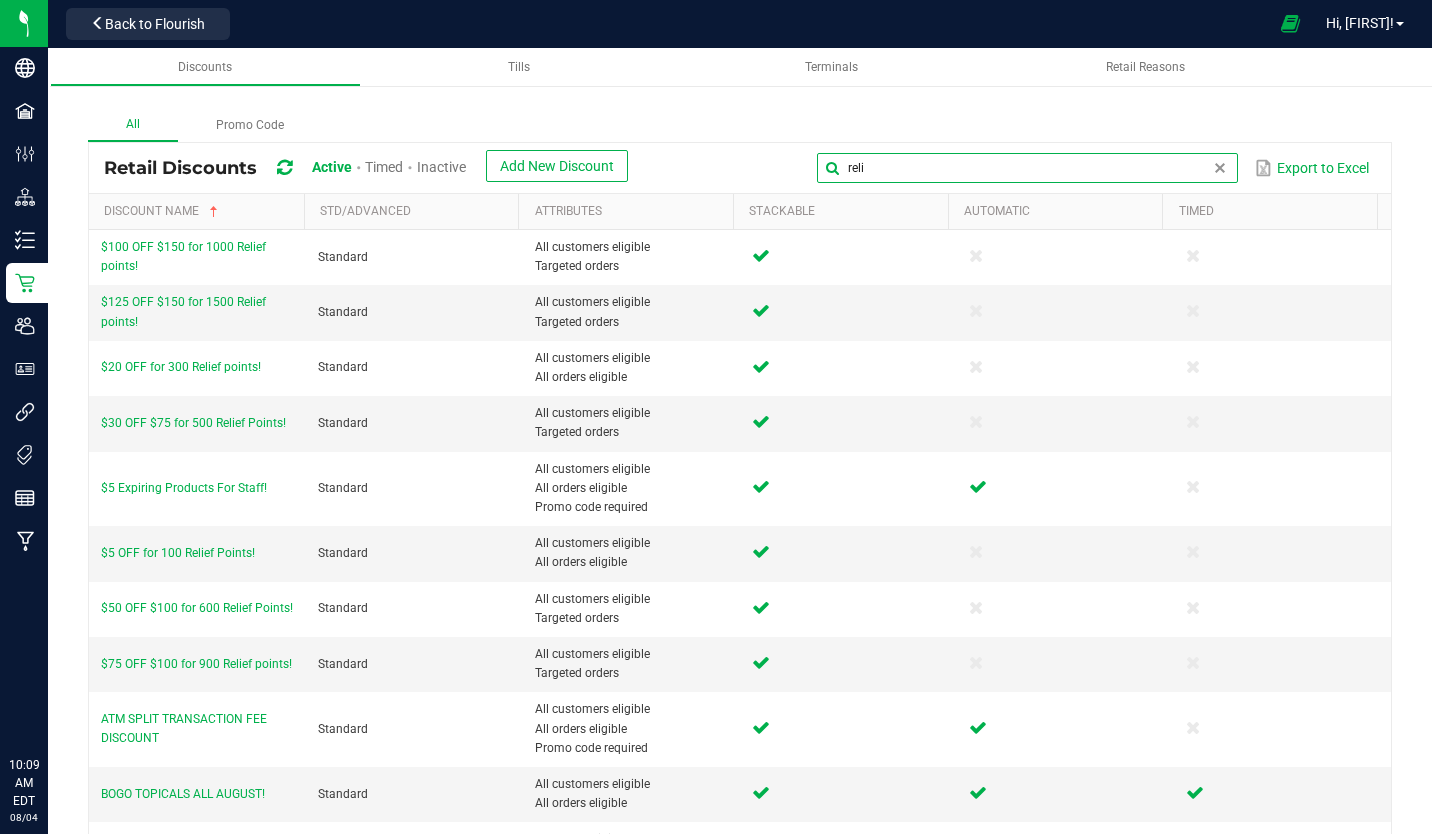 type on "reli" 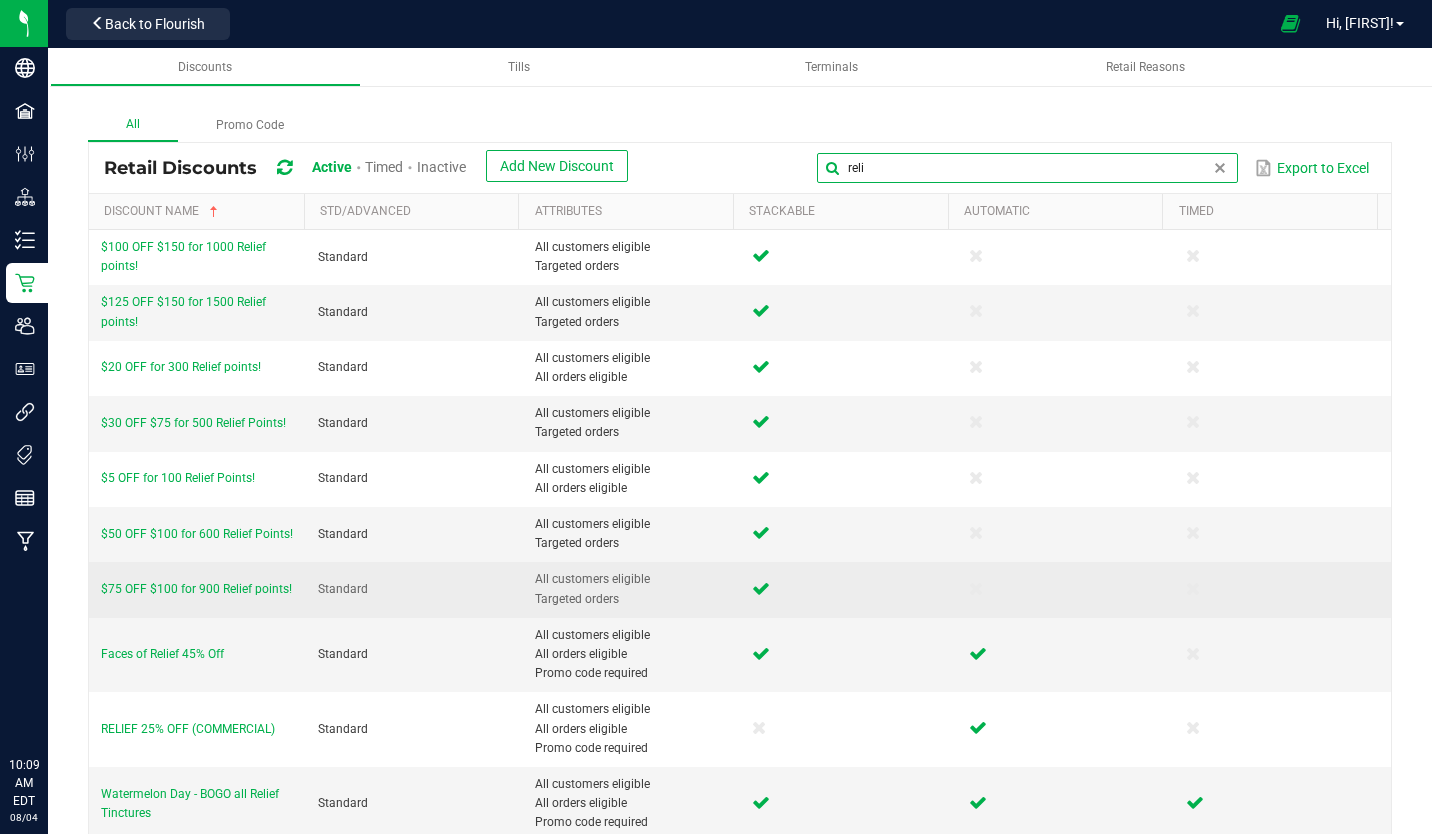 scroll, scrollTop: 79, scrollLeft: 0, axis: vertical 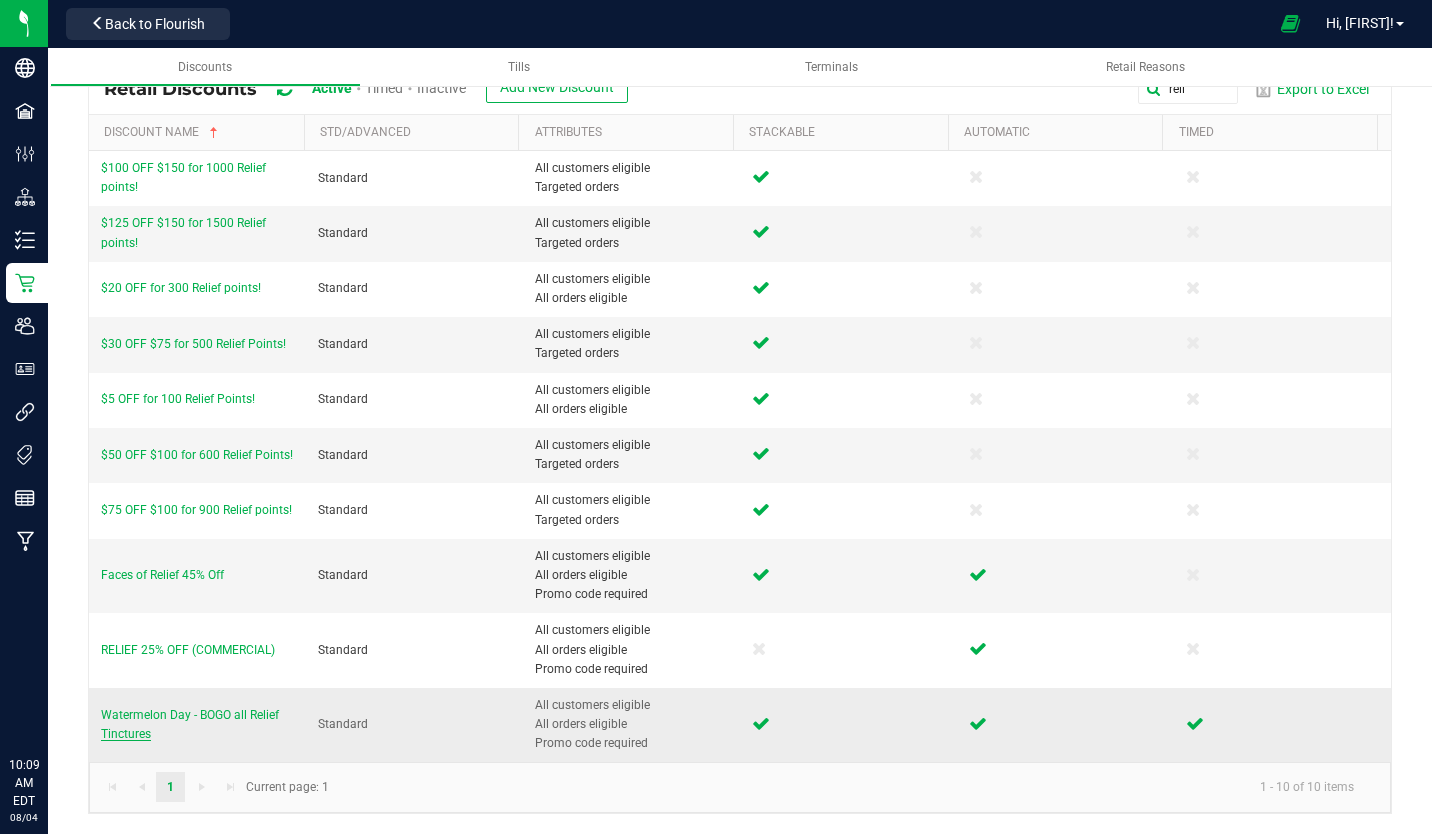 click on "Watermelon Day - BOGO all Relief Tinctures" at bounding box center [190, 724] 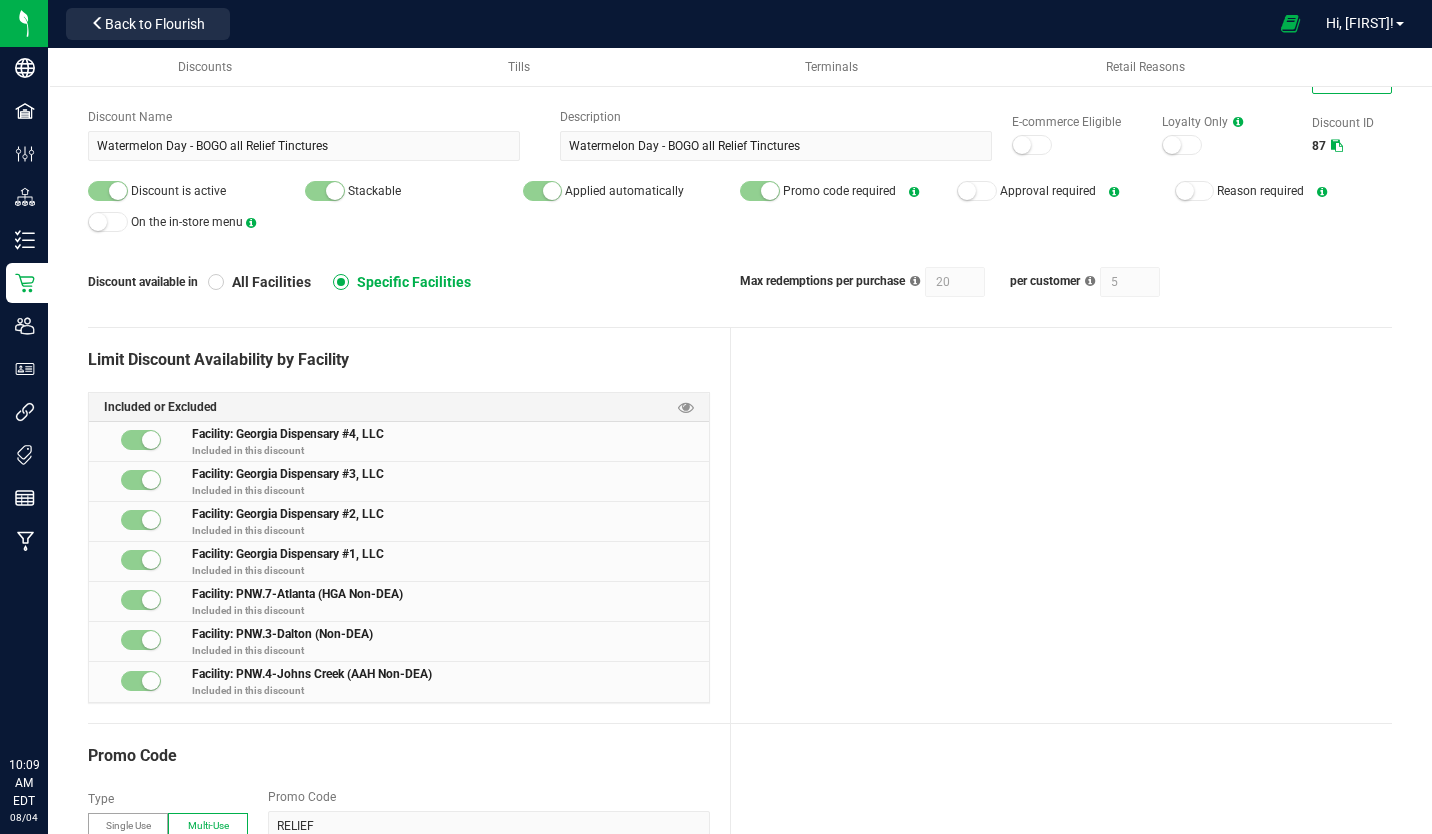 scroll, scrollTop: 0, scrollLeft: 0, axis: both 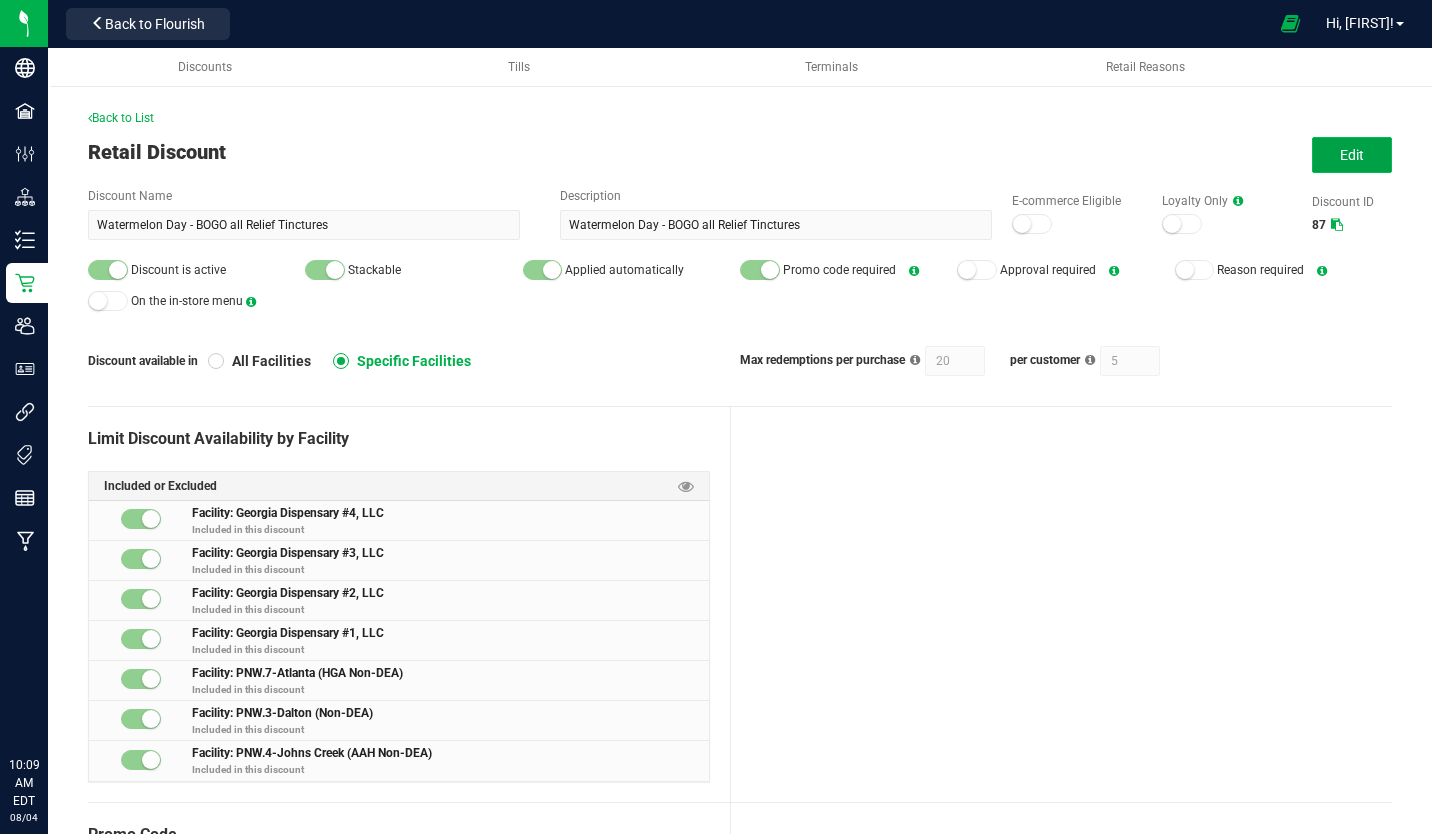 click on "Edit" at bounding box center [1352, 155] 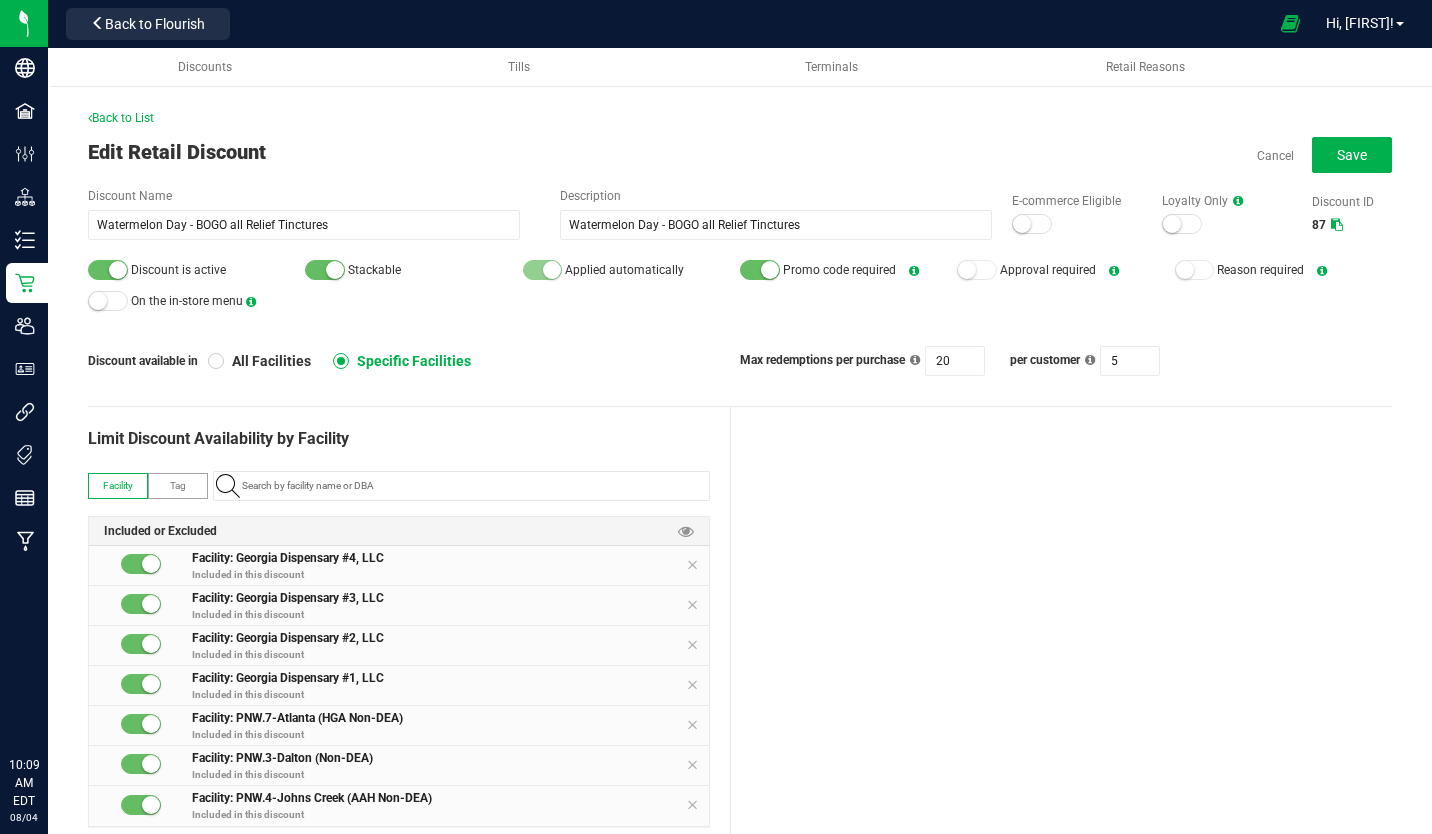 click at bounding box center (108, 270) 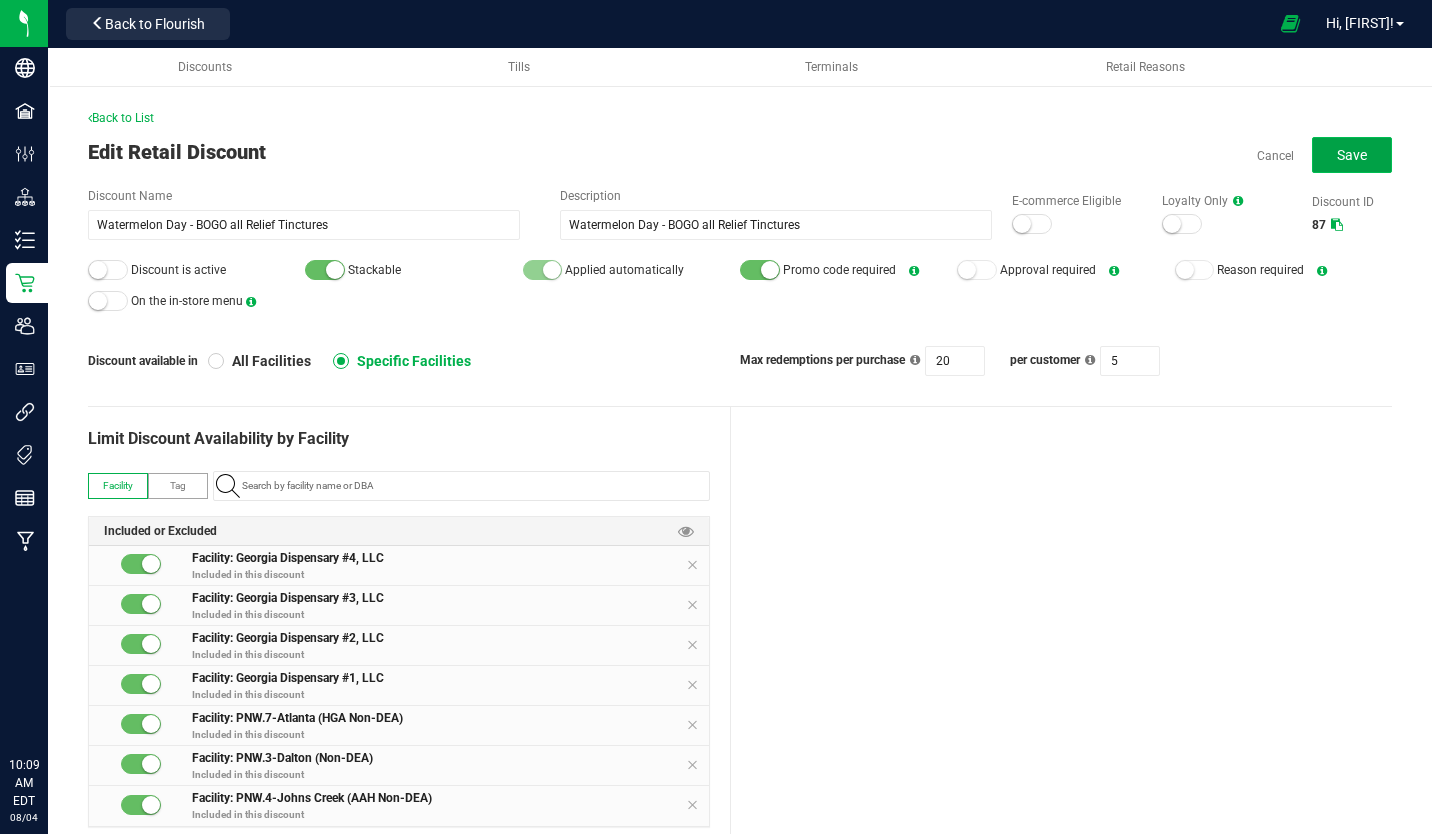 click on "Save" at bounding box center [1352, 155] 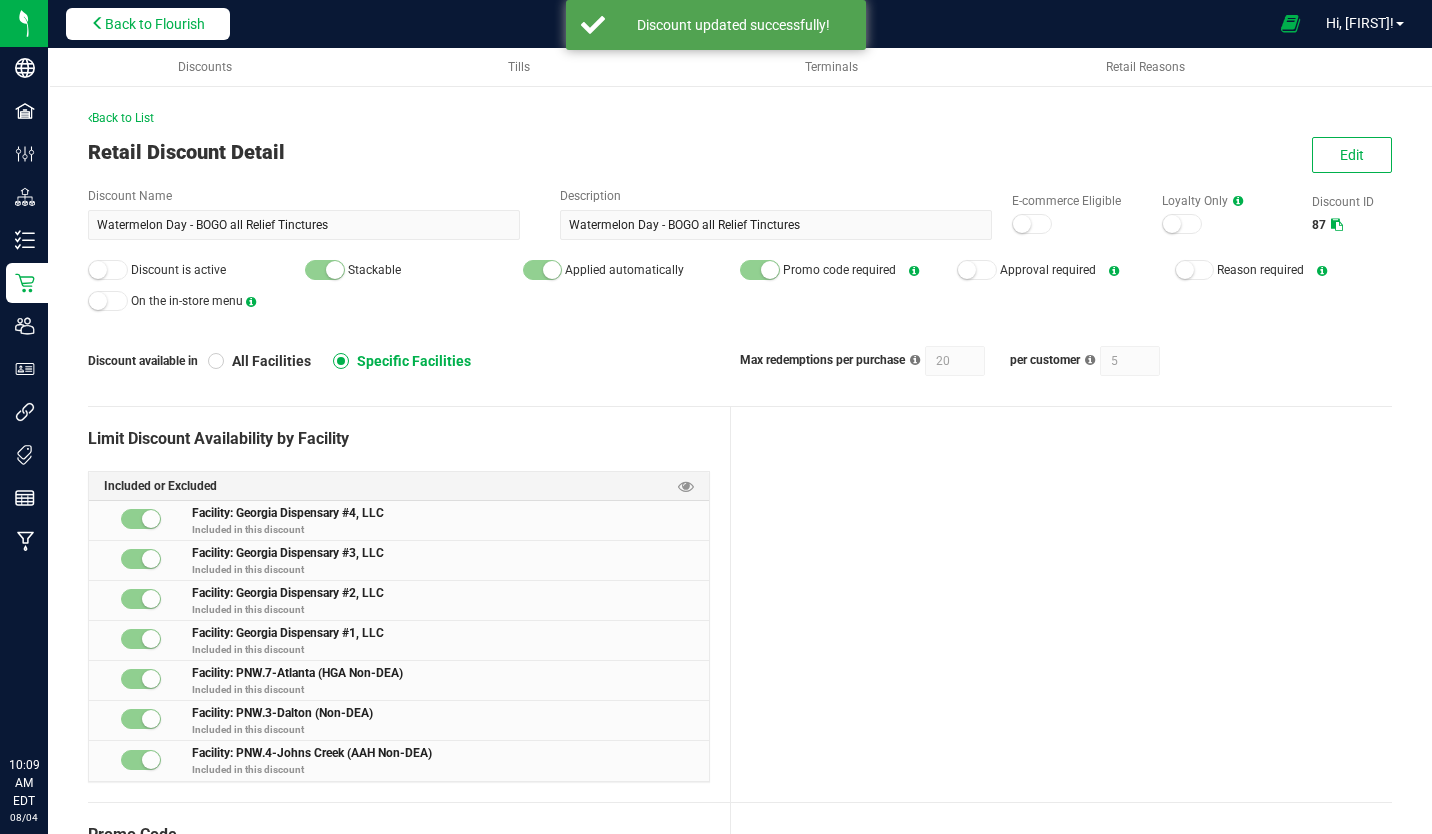 click on "Back to Flourish" at bounding box center (155, 24) 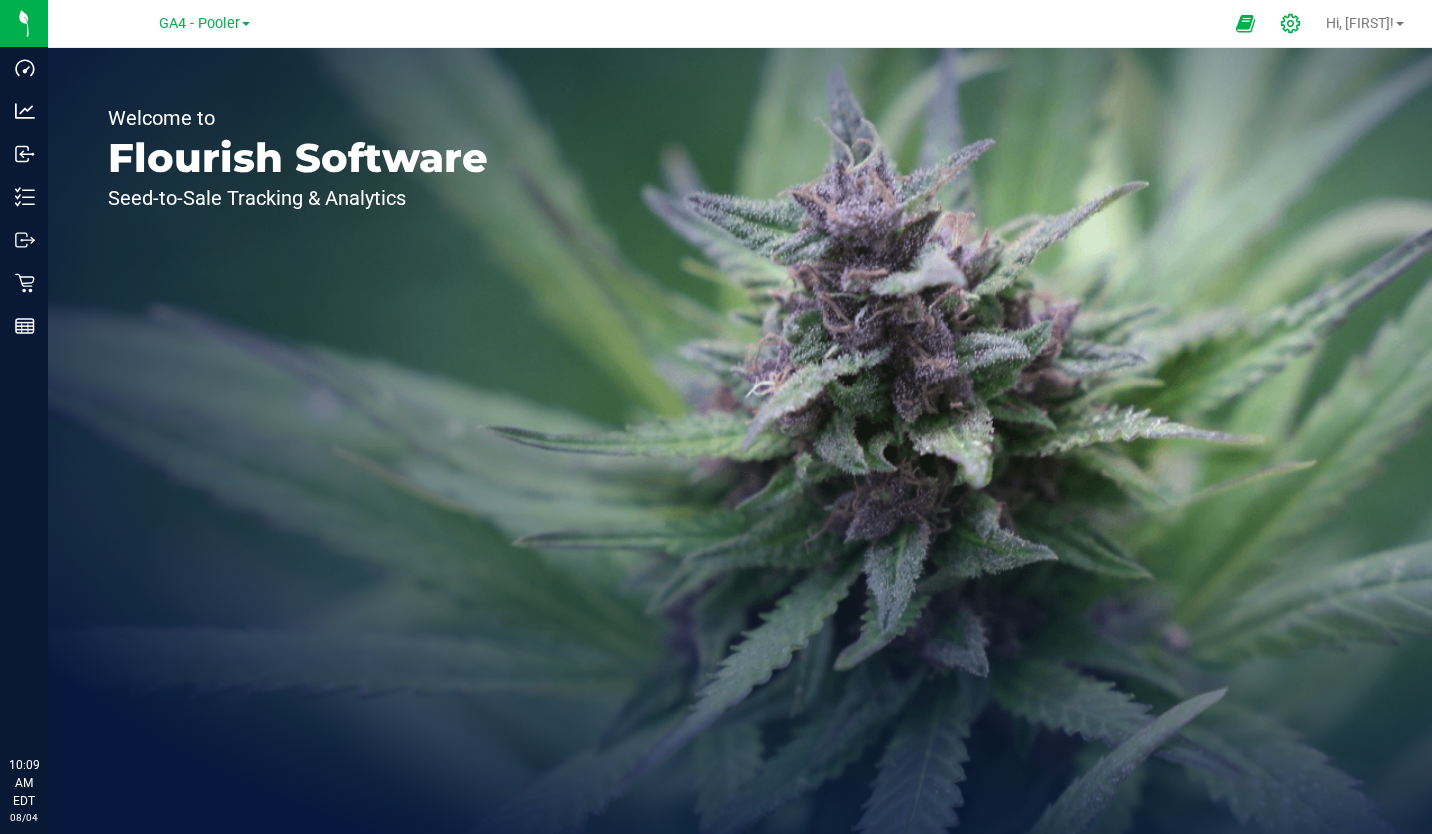 click 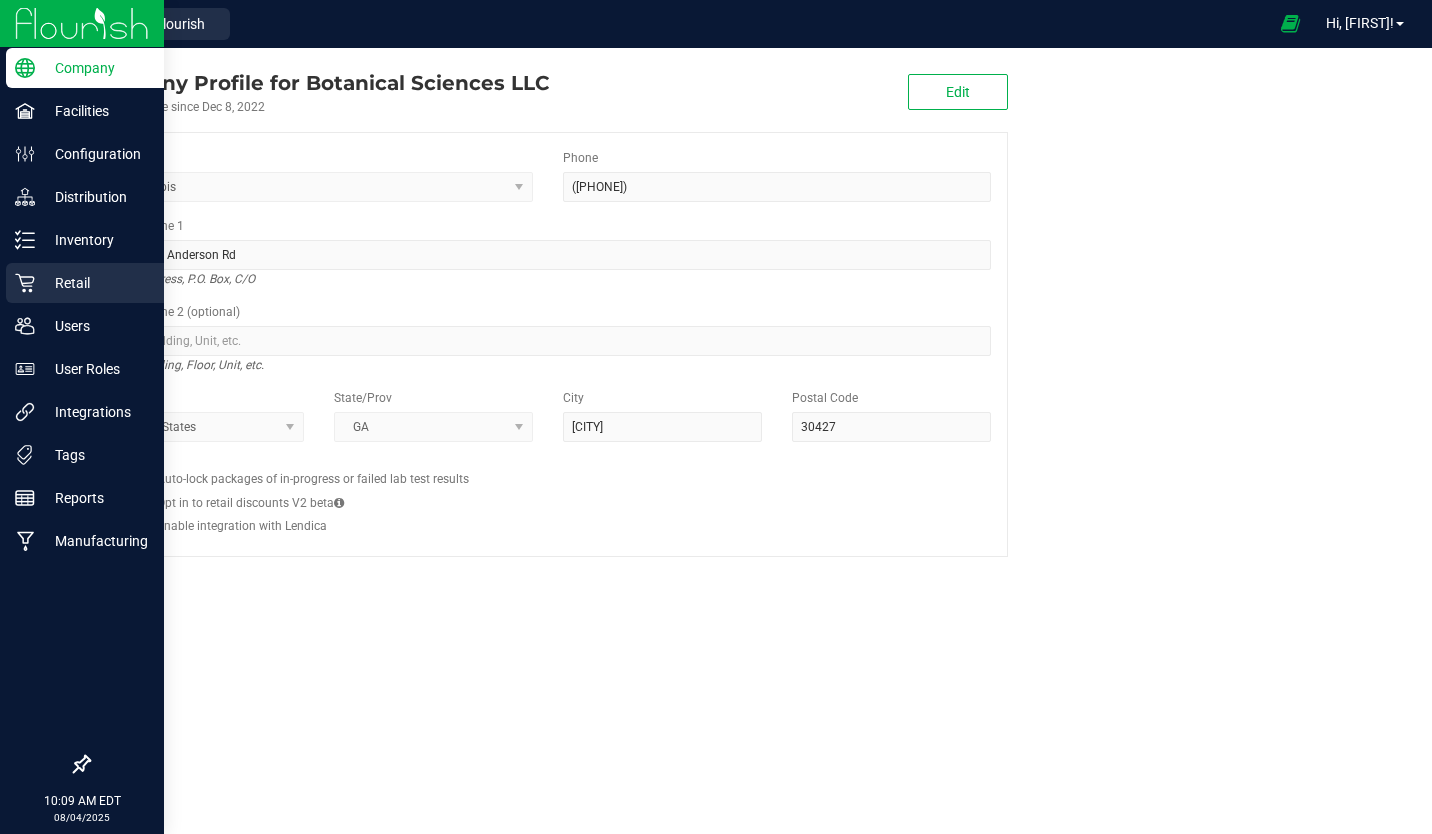 click on "Retail" at bounding box center [95, 283] 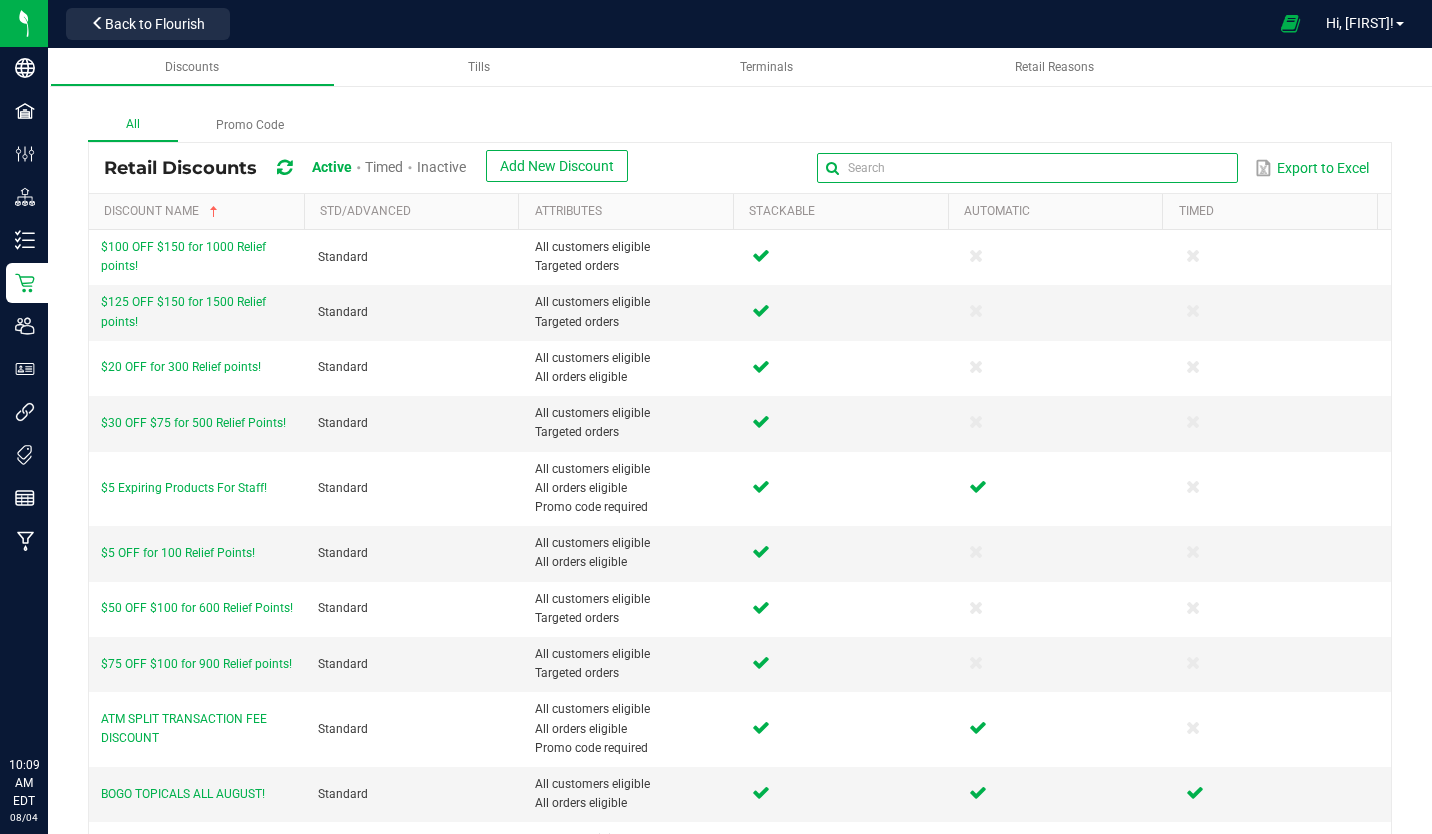 click at bounding box center (1027, 168) 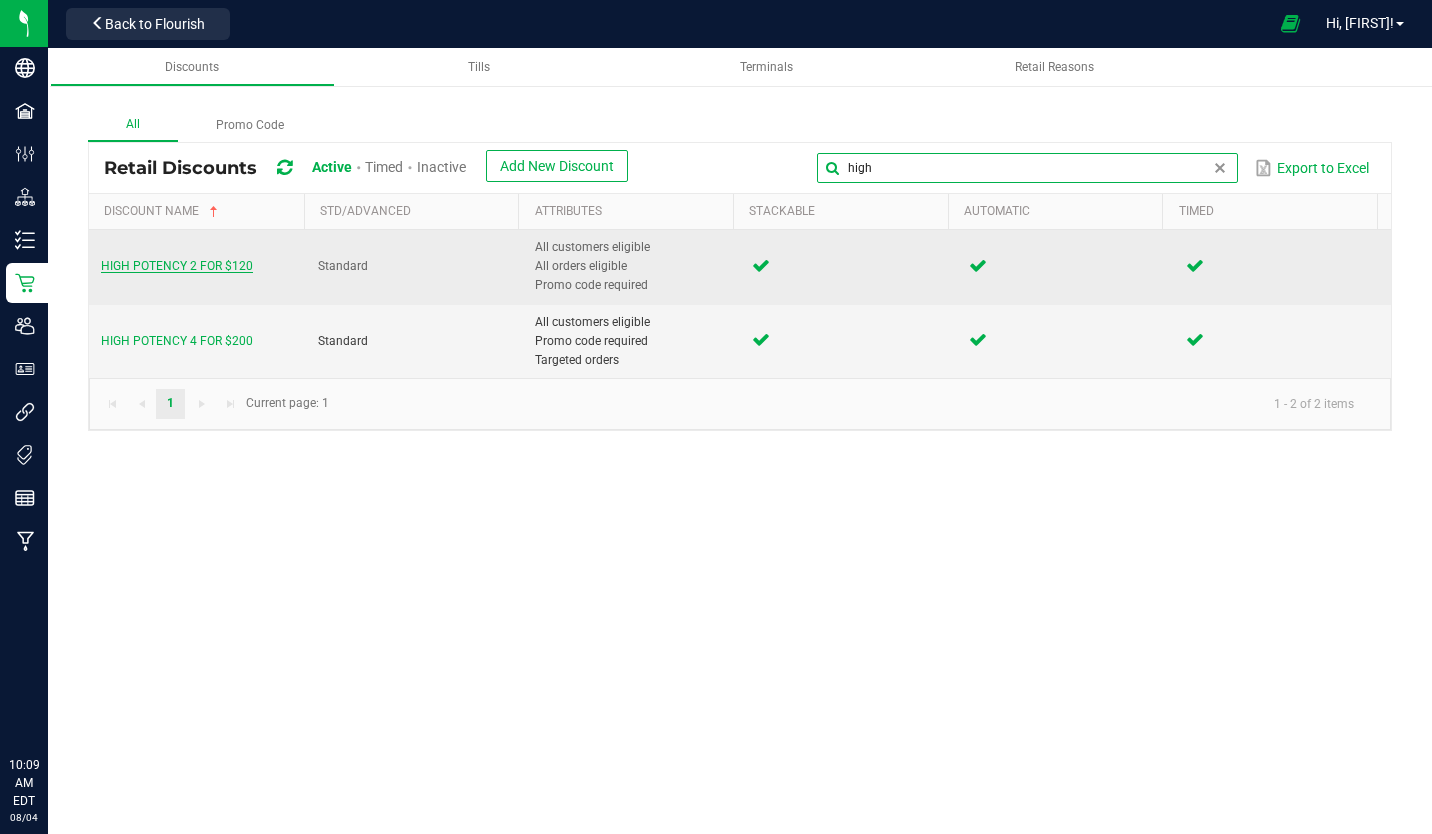 type on "high" 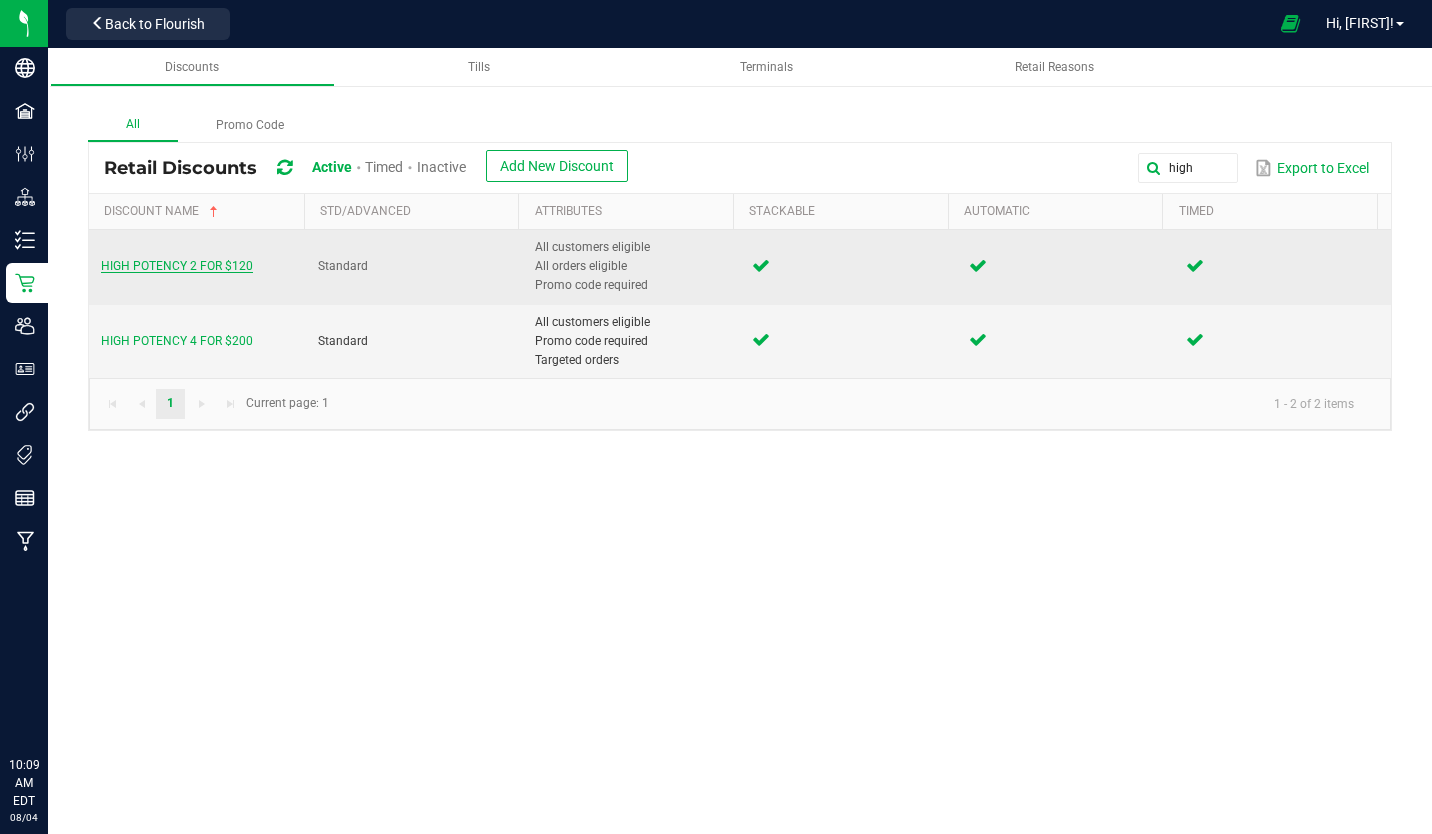 click on "HIGH POTENCY 2 FOR $120" at bounding box center (177, 266) 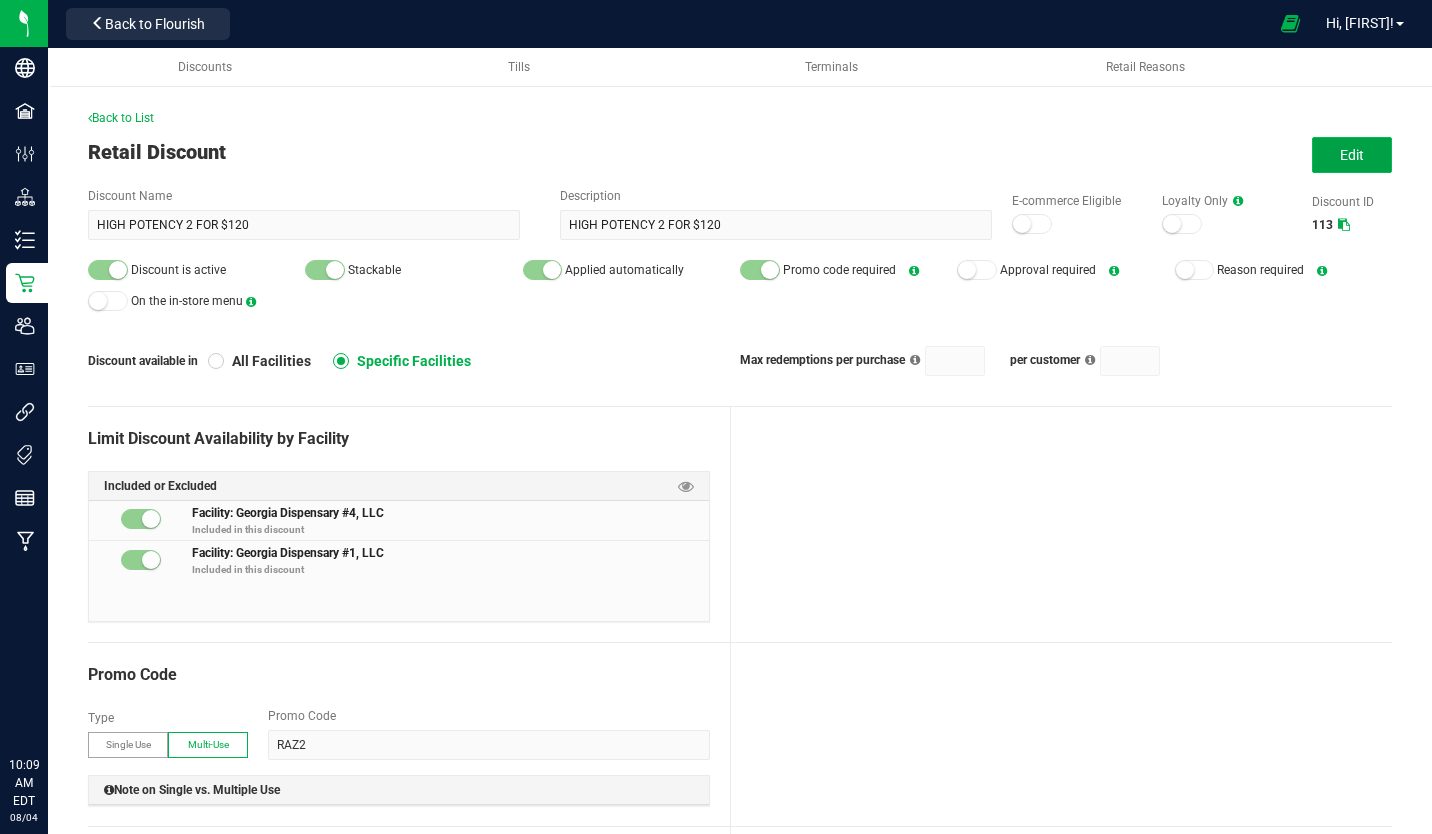 click on "Edit" at bounding box center (1352, 155) 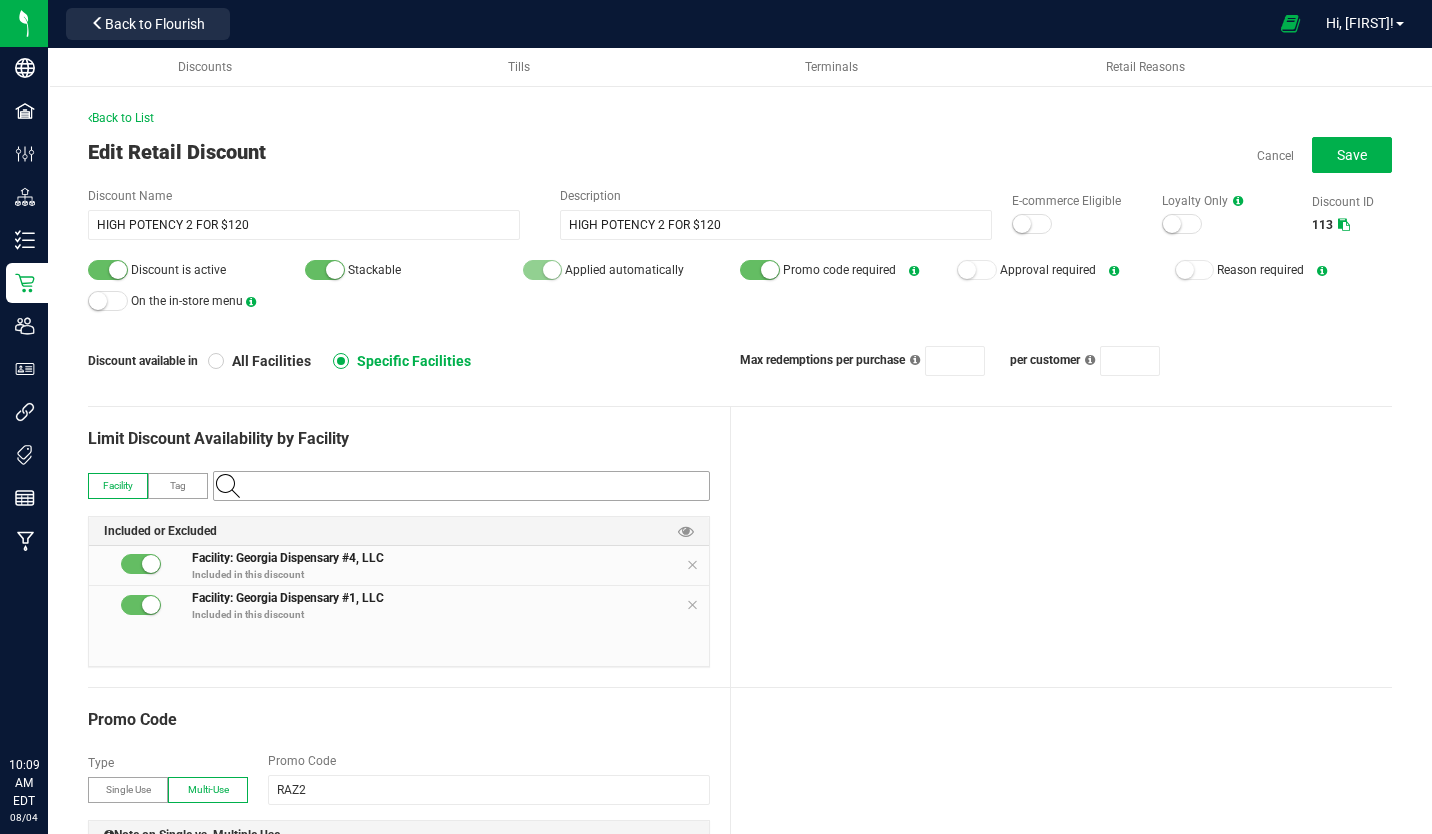click at bounding box center [471, 486] 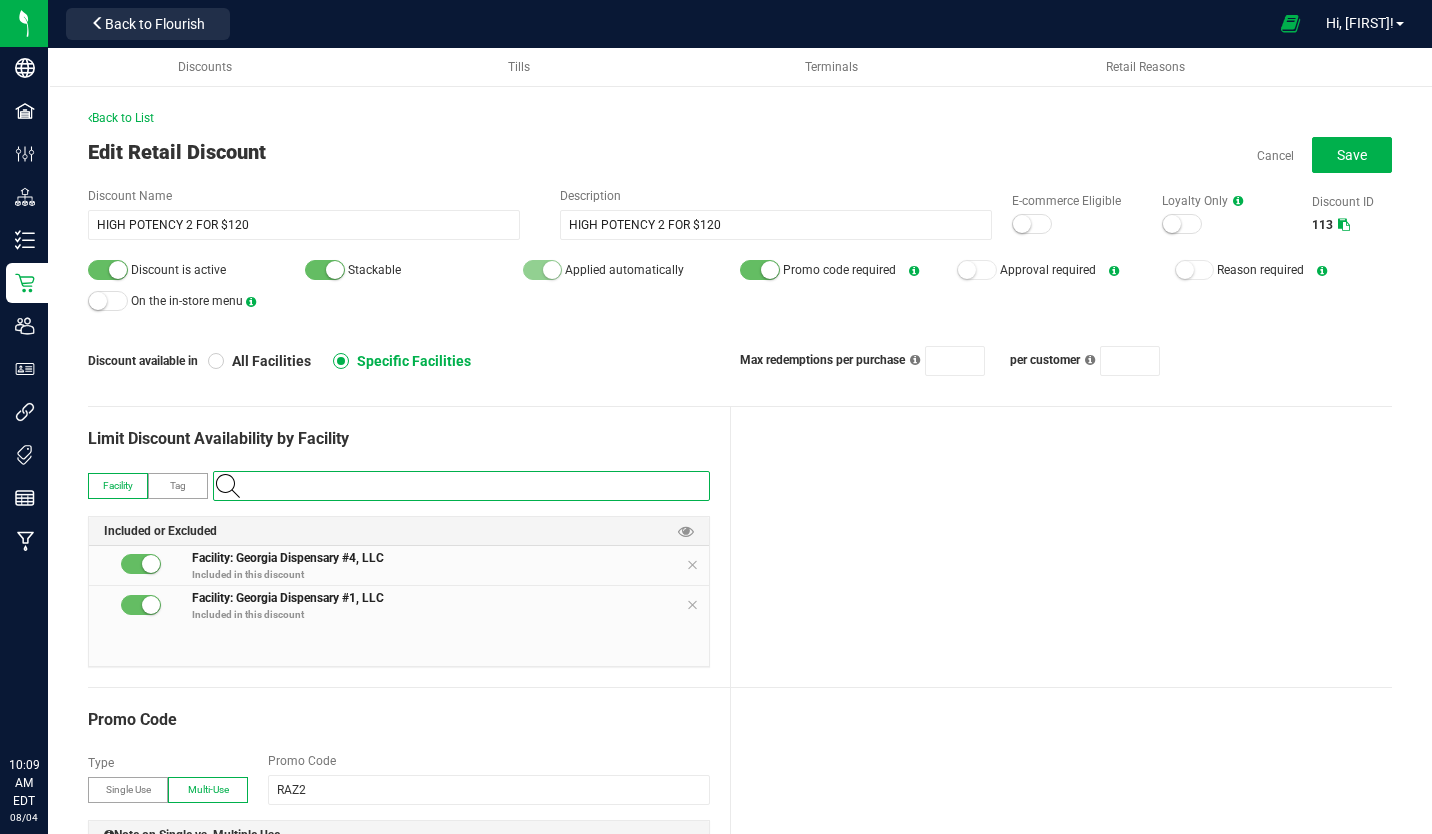 type on "2" 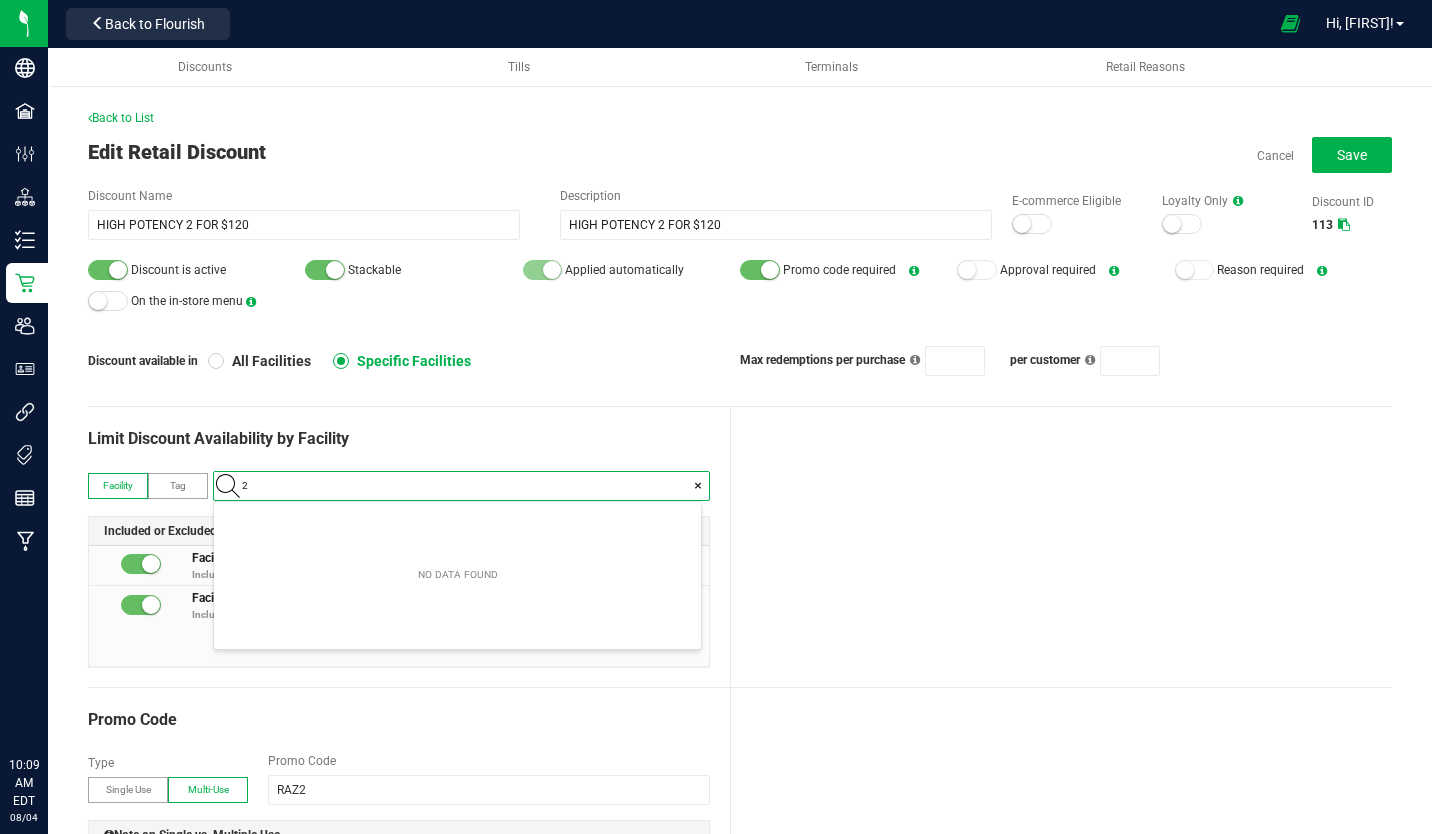 scroll, scrollTop: 99972, scrollLeft: 99513, axis: both 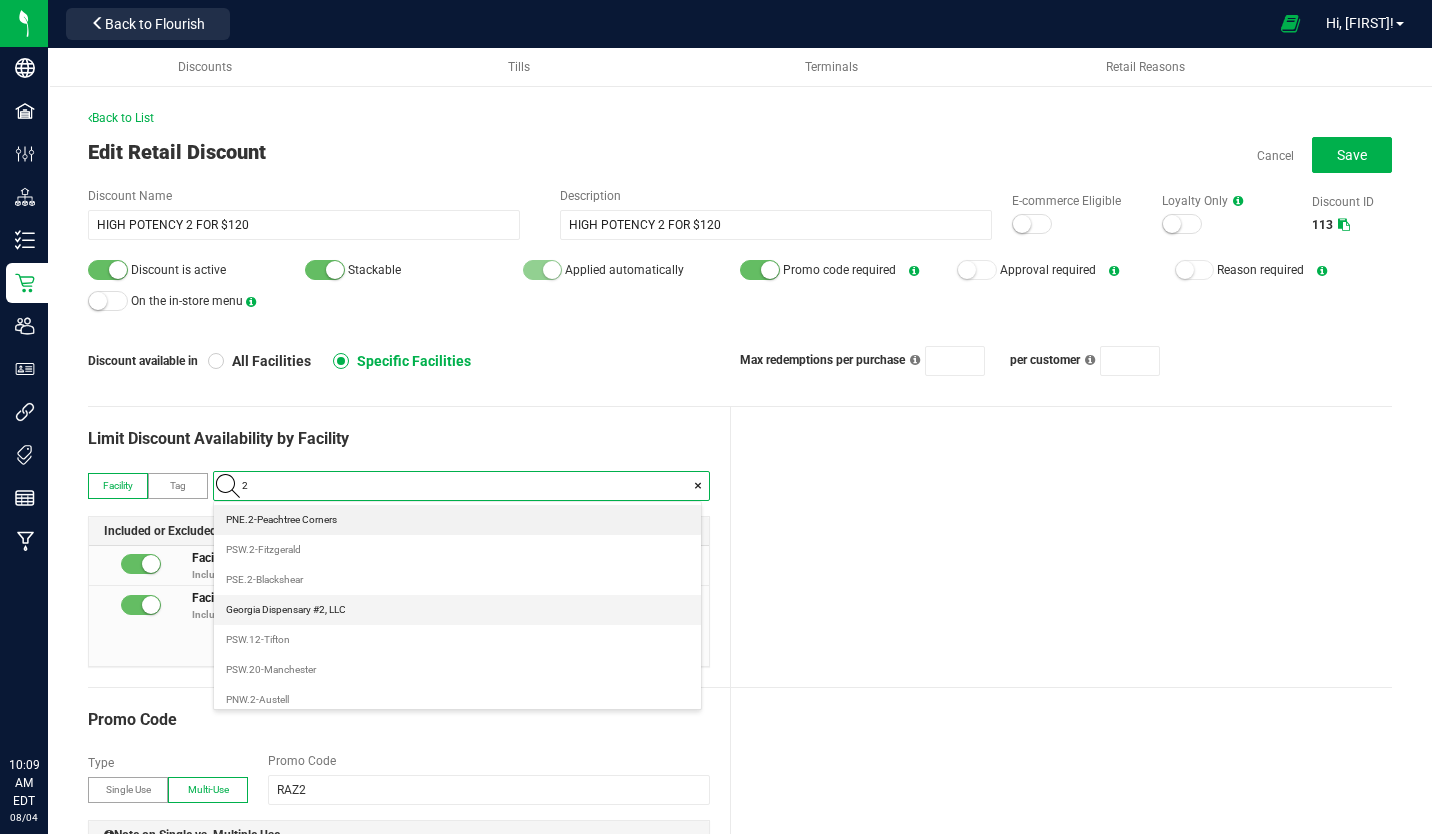 click on "Georgia Dispensary #2, LLC" at bounding box center (286, 610) 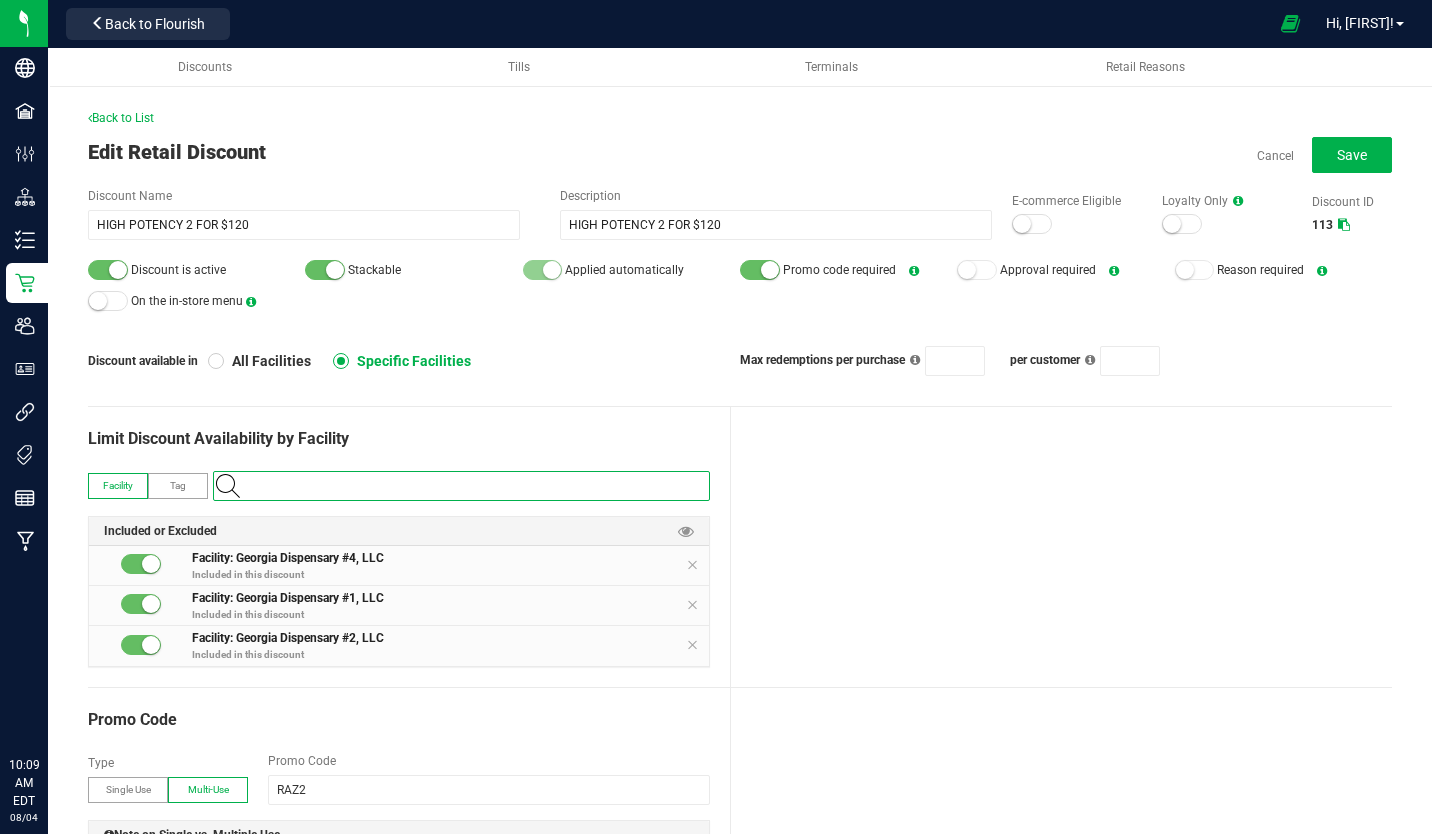 type on "3" 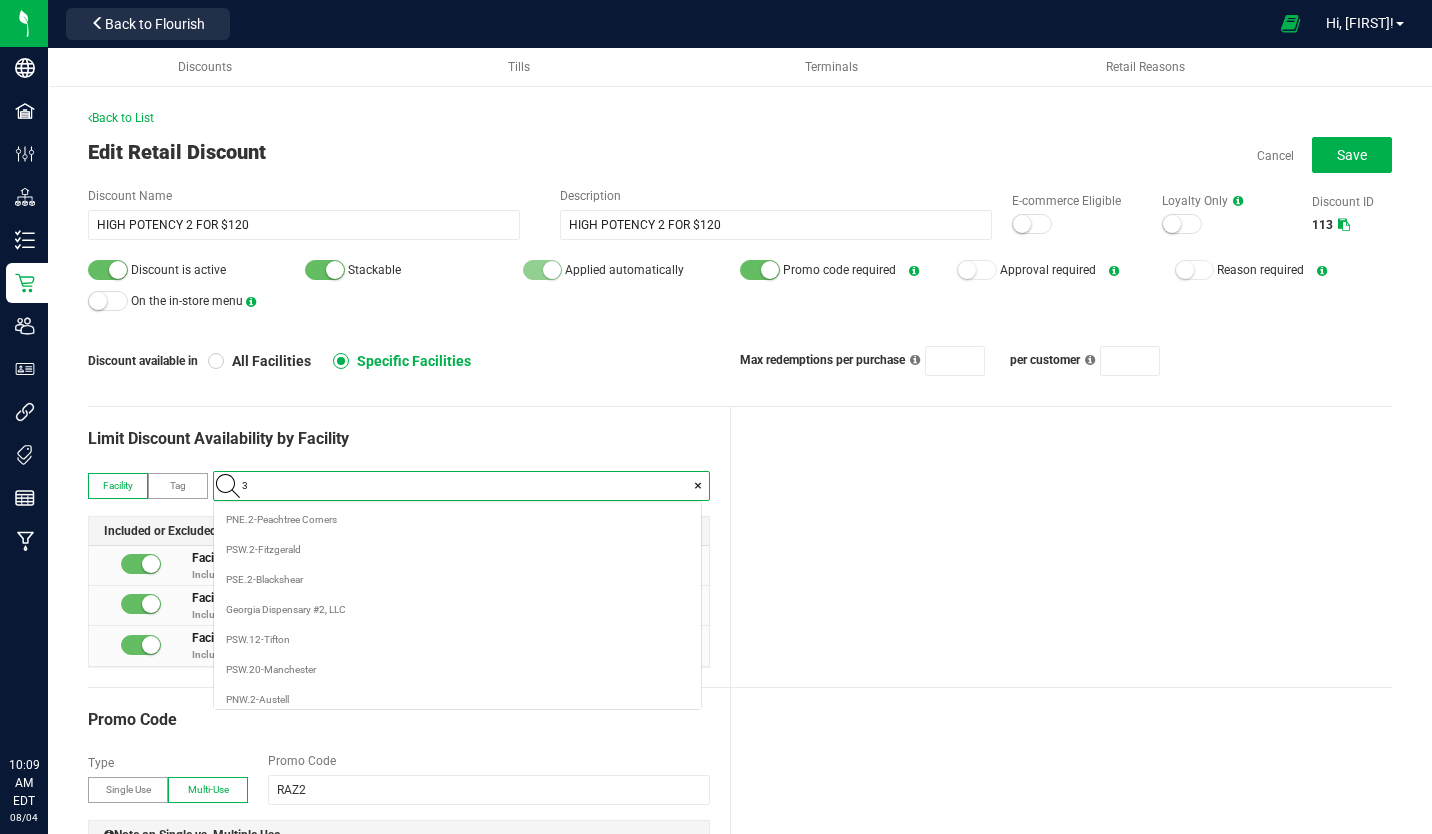 scroll, scrollTop: 99972, scrollLeft: 99513, axis: both 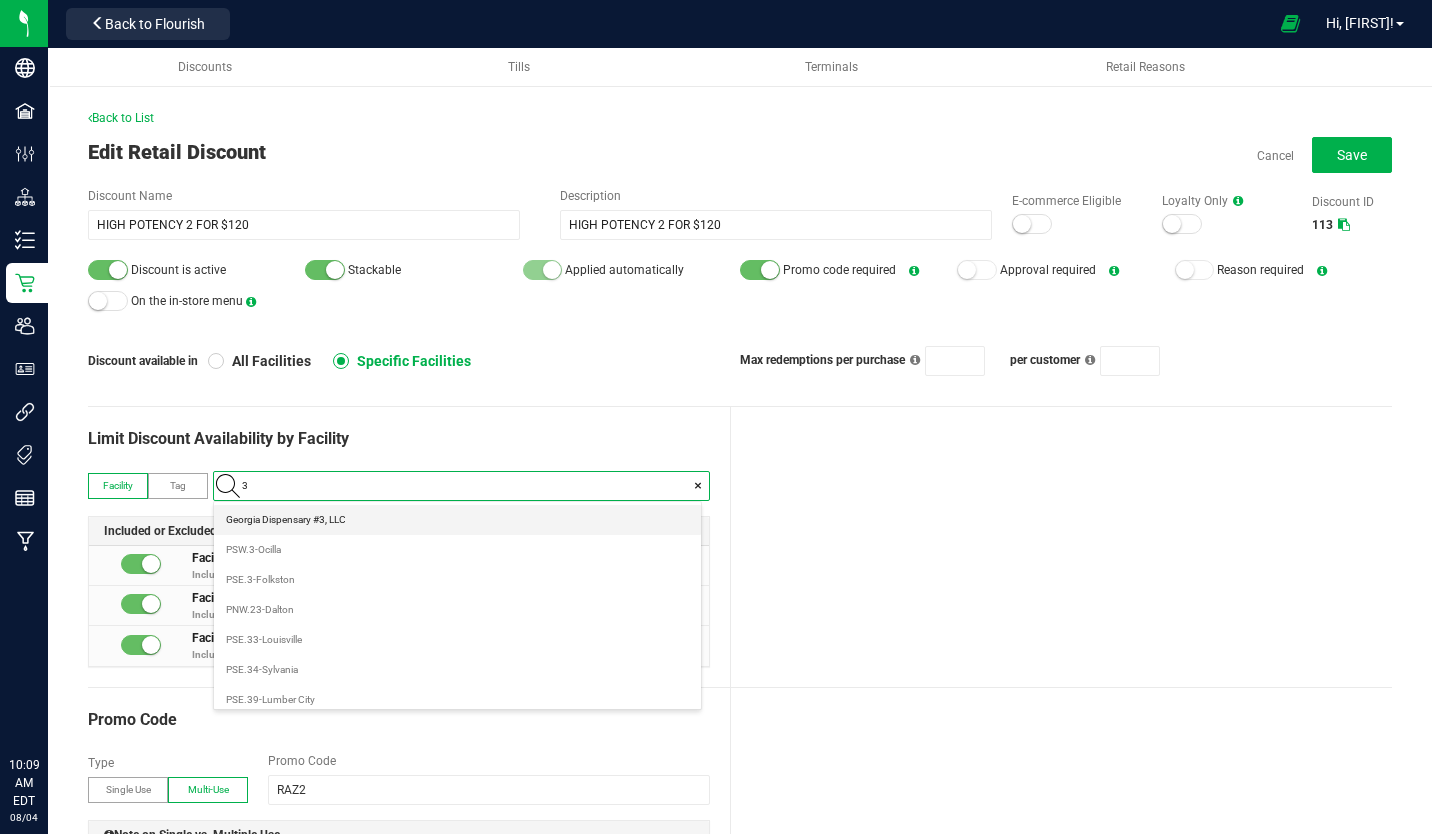 click on "Georgia Dispensary #3, LLC" at bounding box center [286, 520] 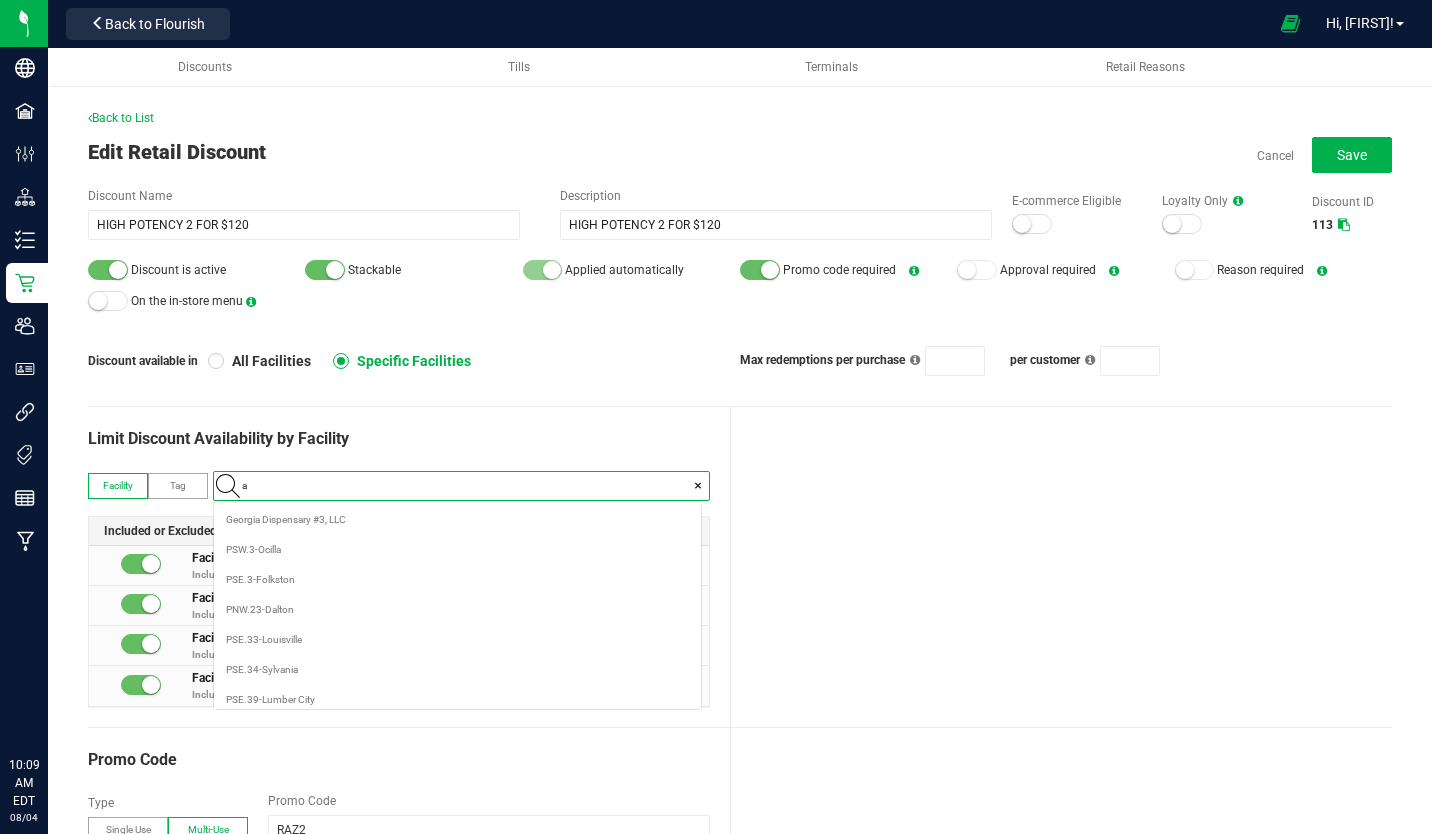 scroll, scrollTop: 99972, scrollLeft: 99513, axis: both 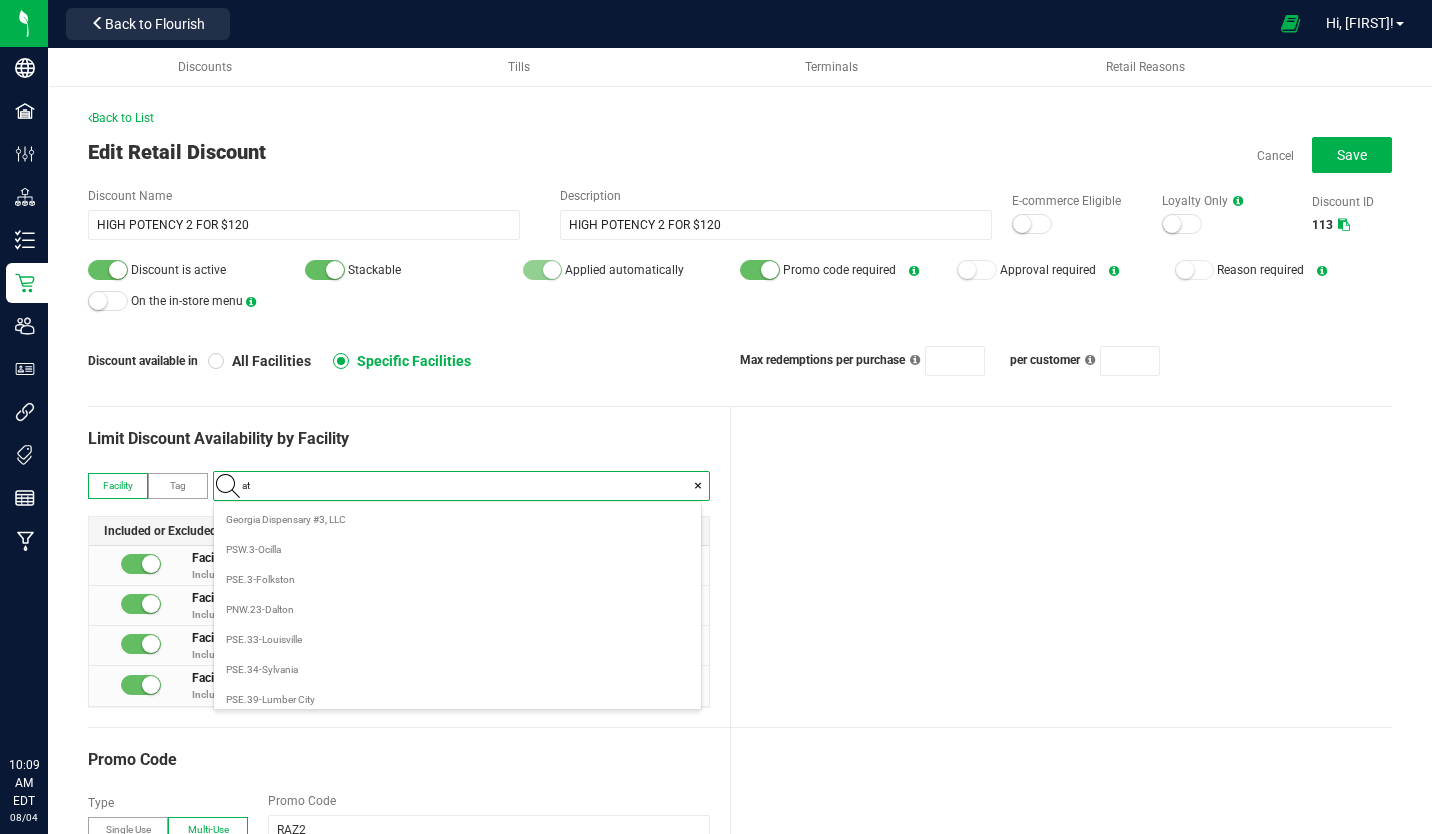 type on "[CITY]" 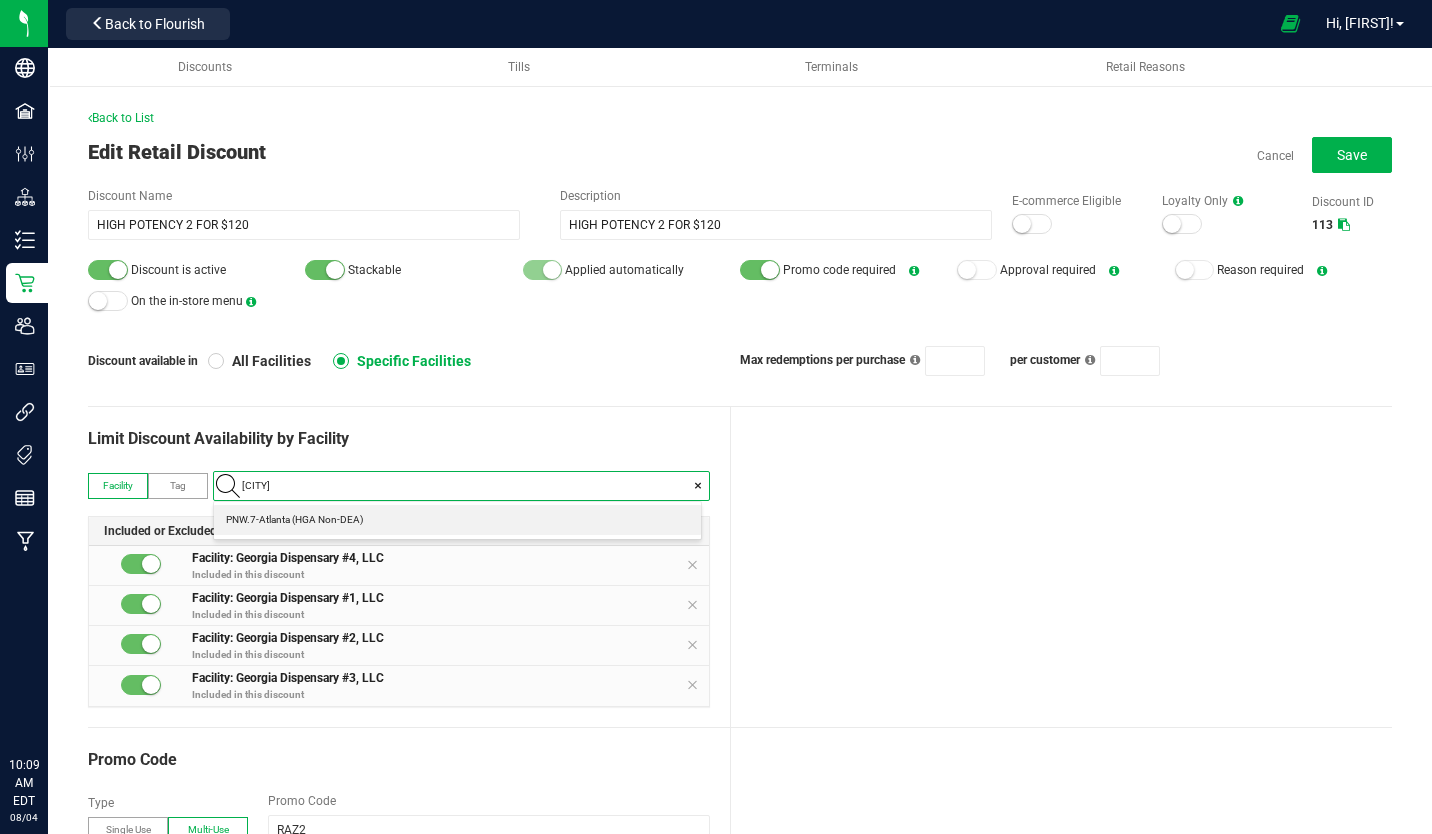 click on "PNW.7-Atlanta (HGA Non-DEA)" at bounding box center [294, 520] 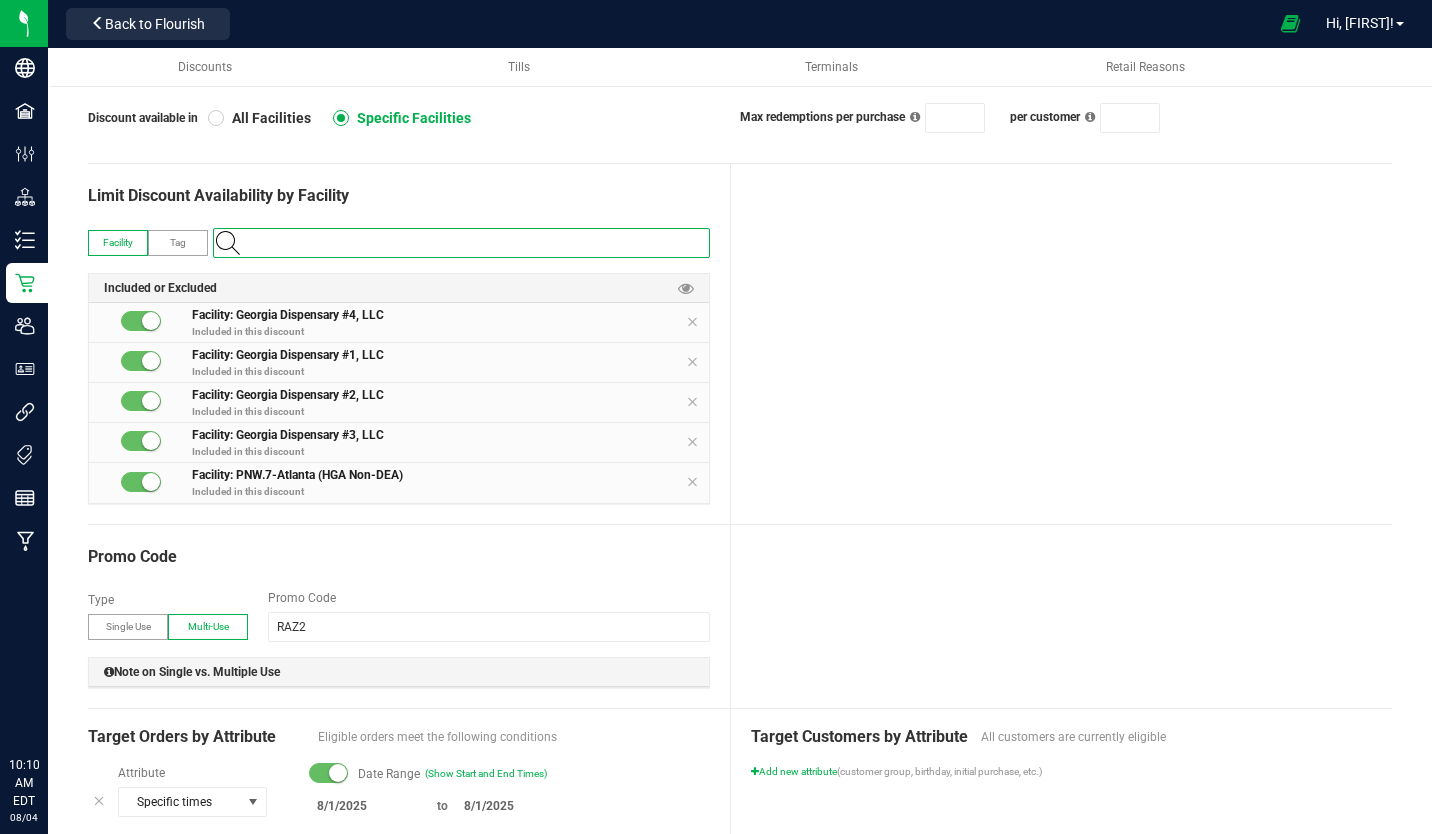 scroll, scrollTop: 560, scrollLeft: 0, axis: vertical 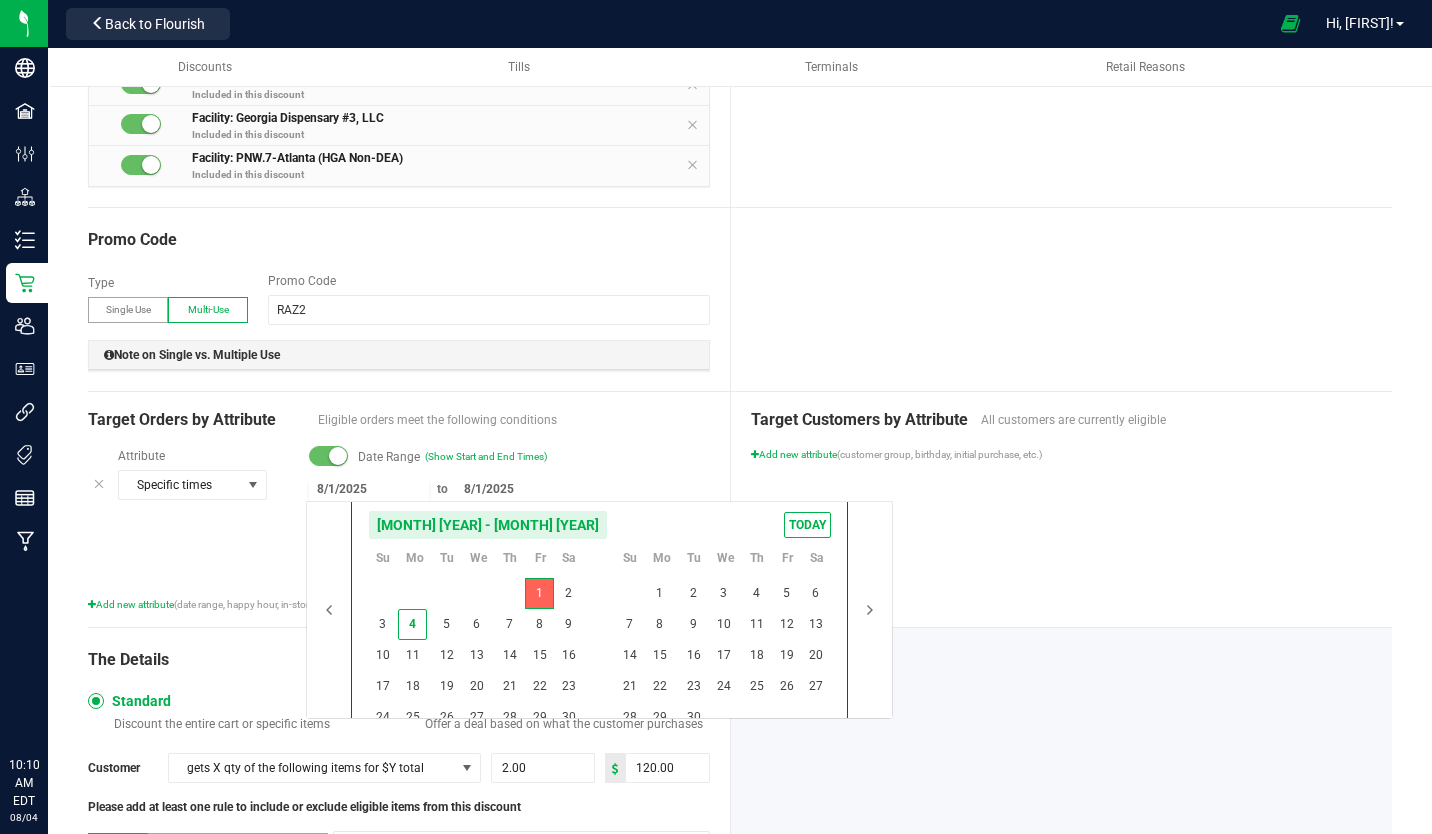 click on "8/1/2025" at bounding box center (369, 489) 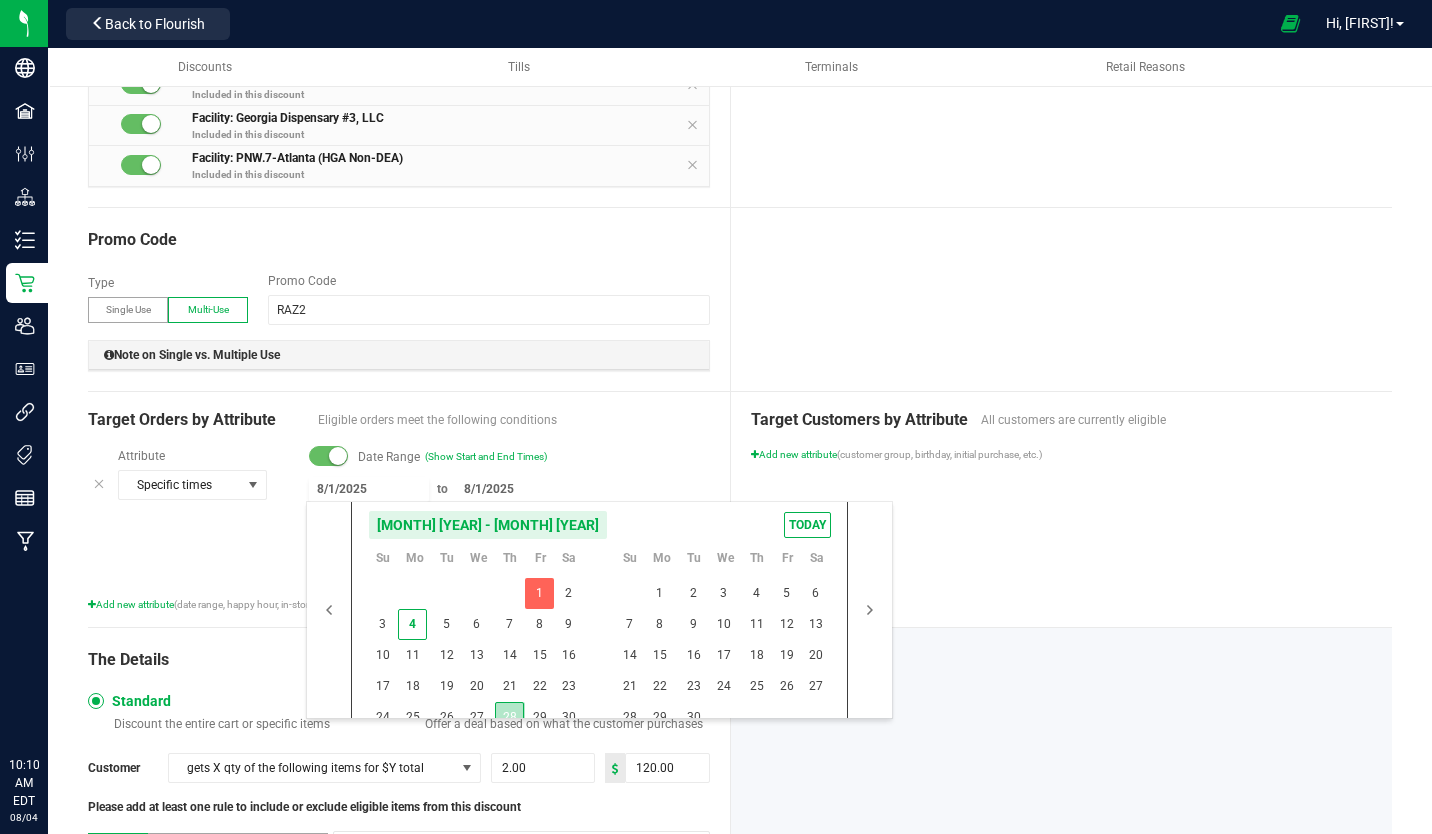 click on "28" at bounding box center [509, 717] 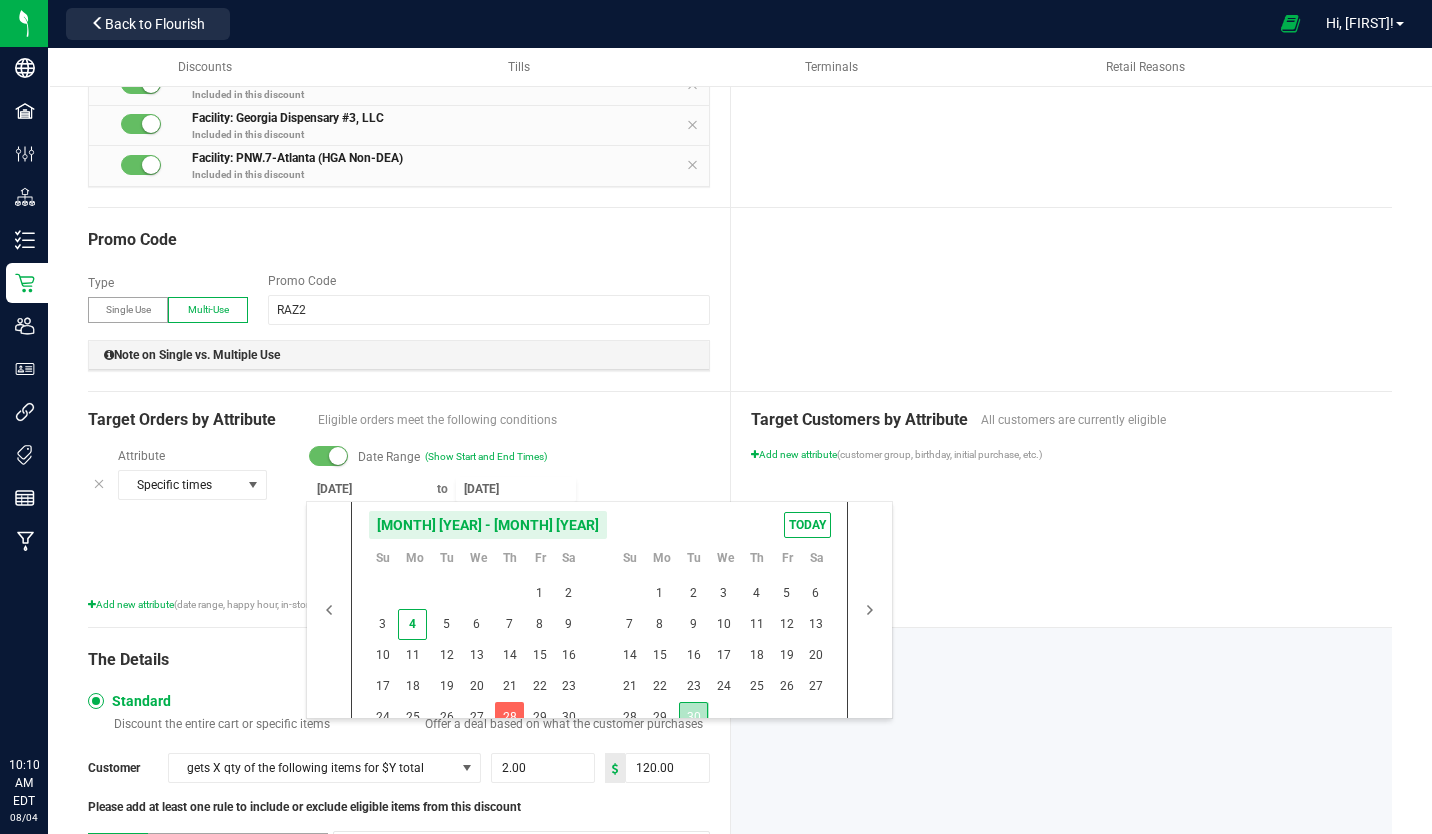 click on "30" at bounding box center [693, 717] 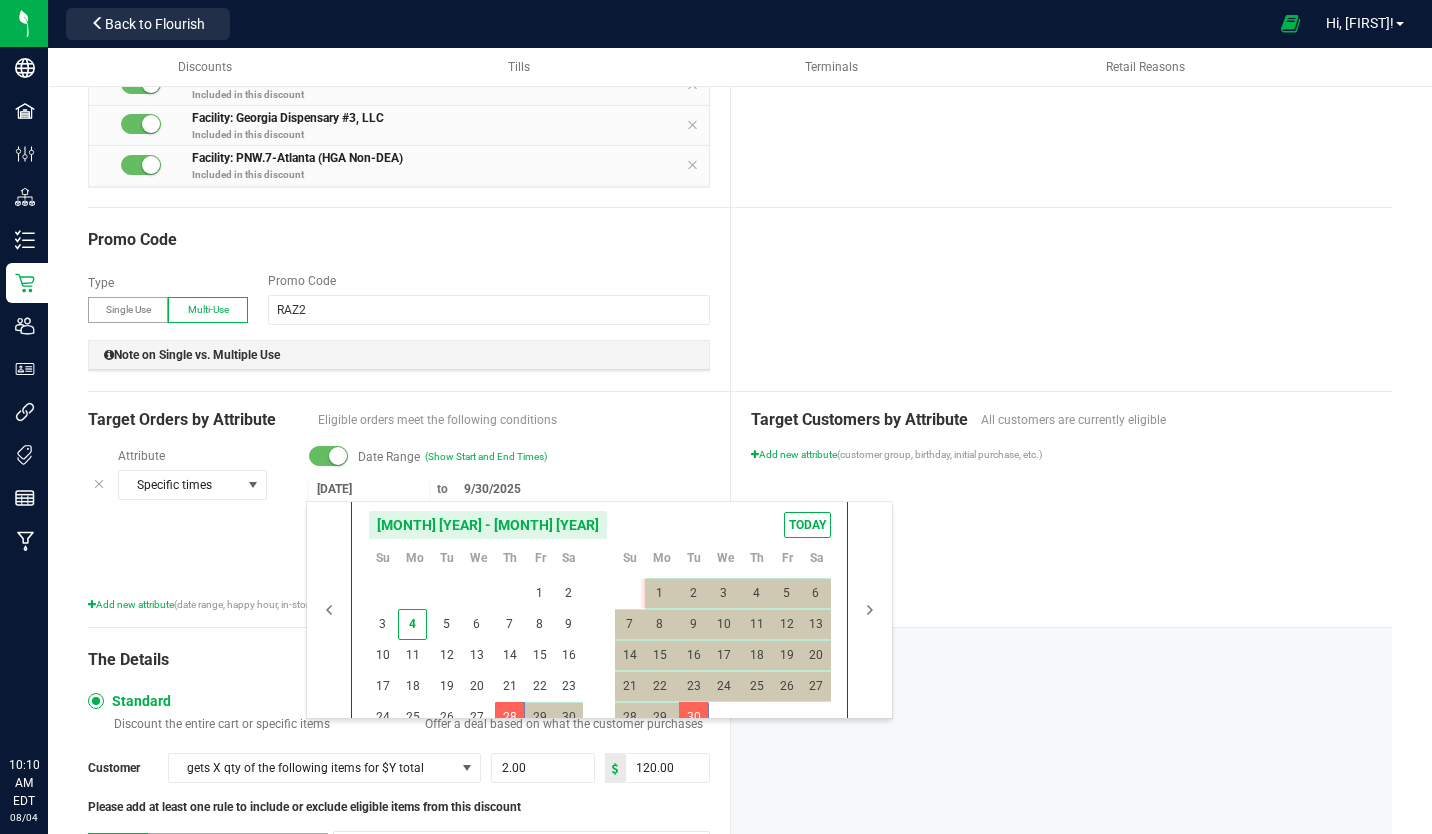 click on "[DATE]" at bounding box center [369, 489] 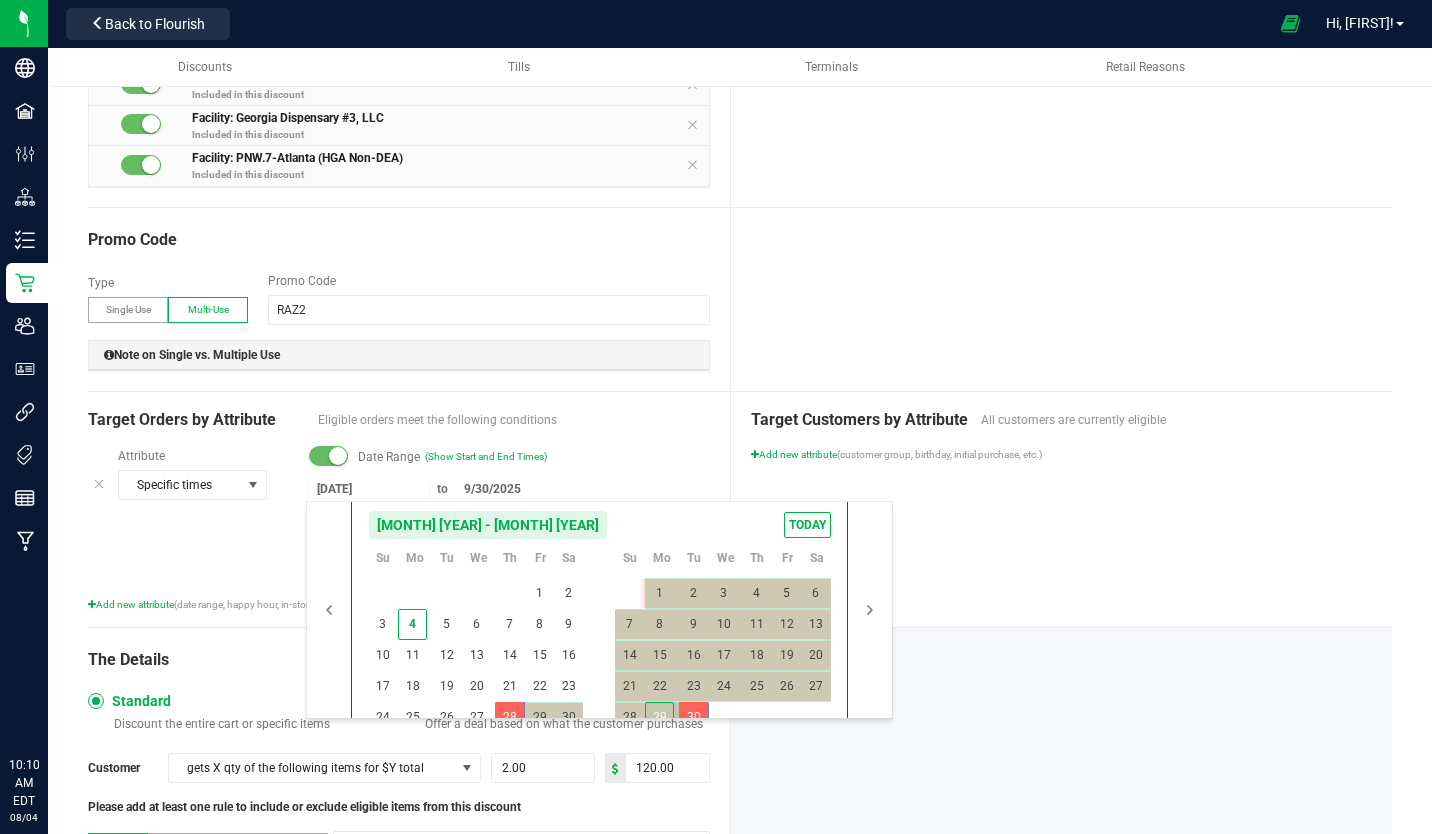 click on "29" at bounding box center [659, 717] 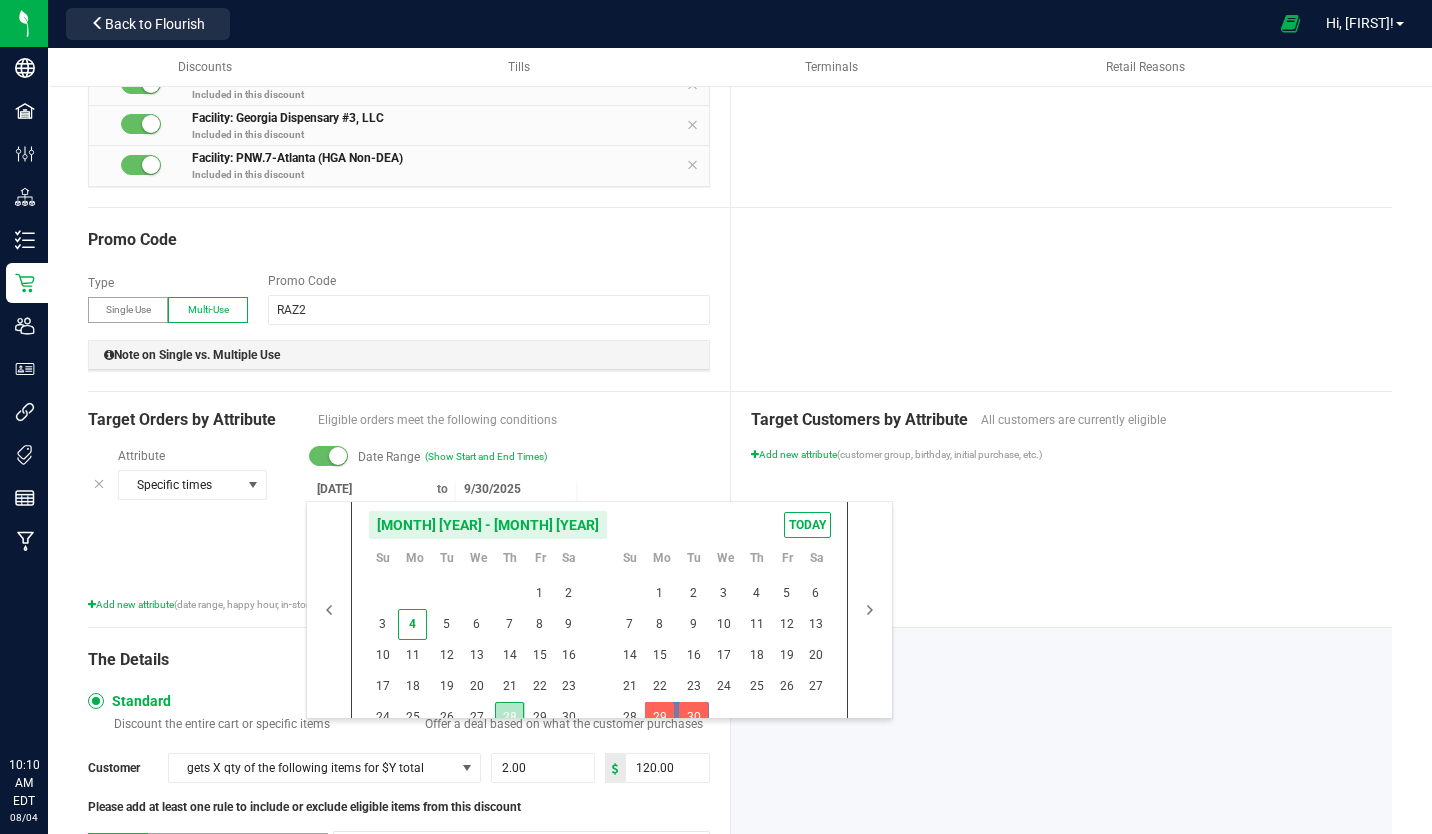click on "28" at bounding box center (509, 717) 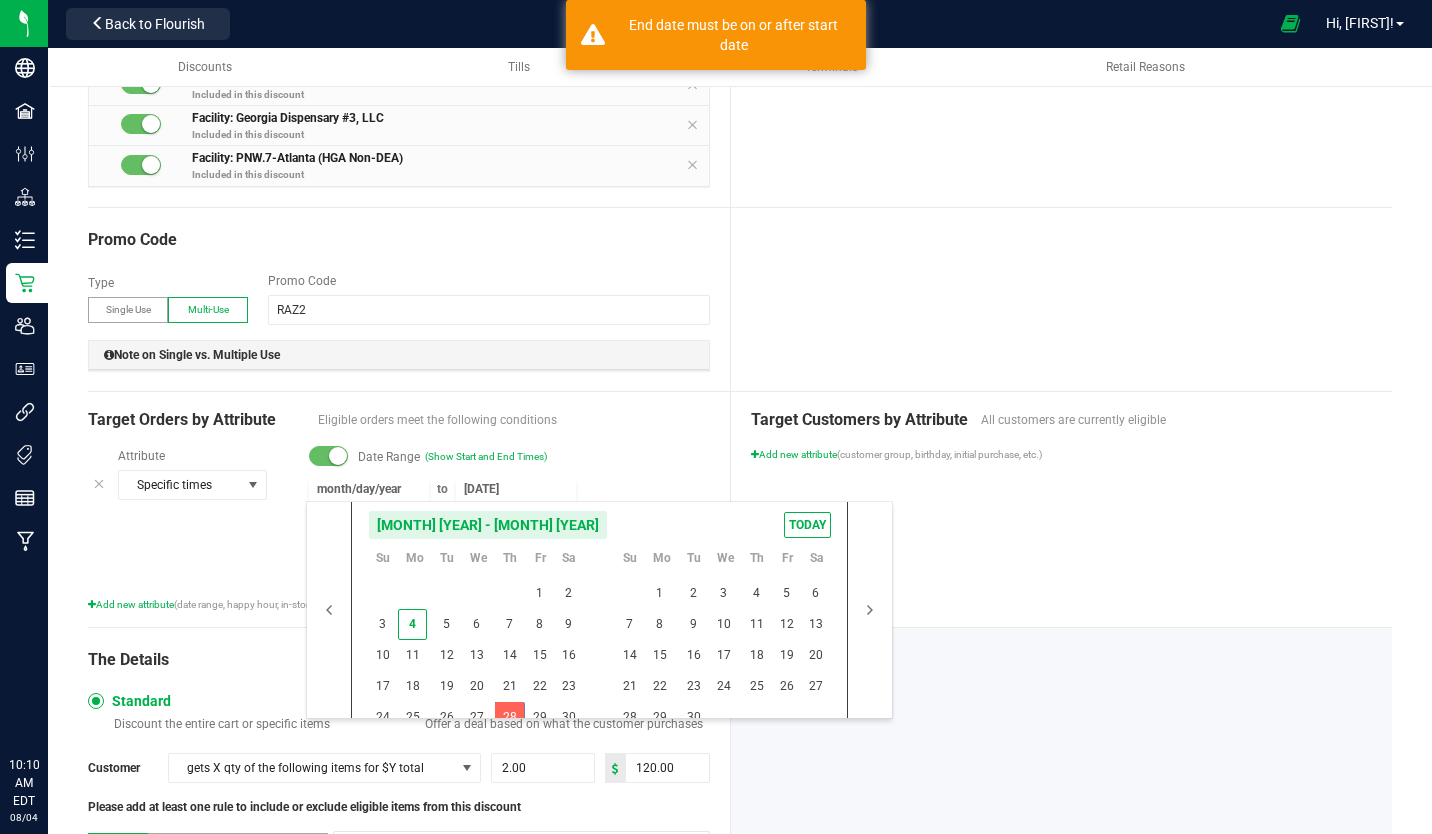 click on "month/day/year" at bounding box center (369, 489) 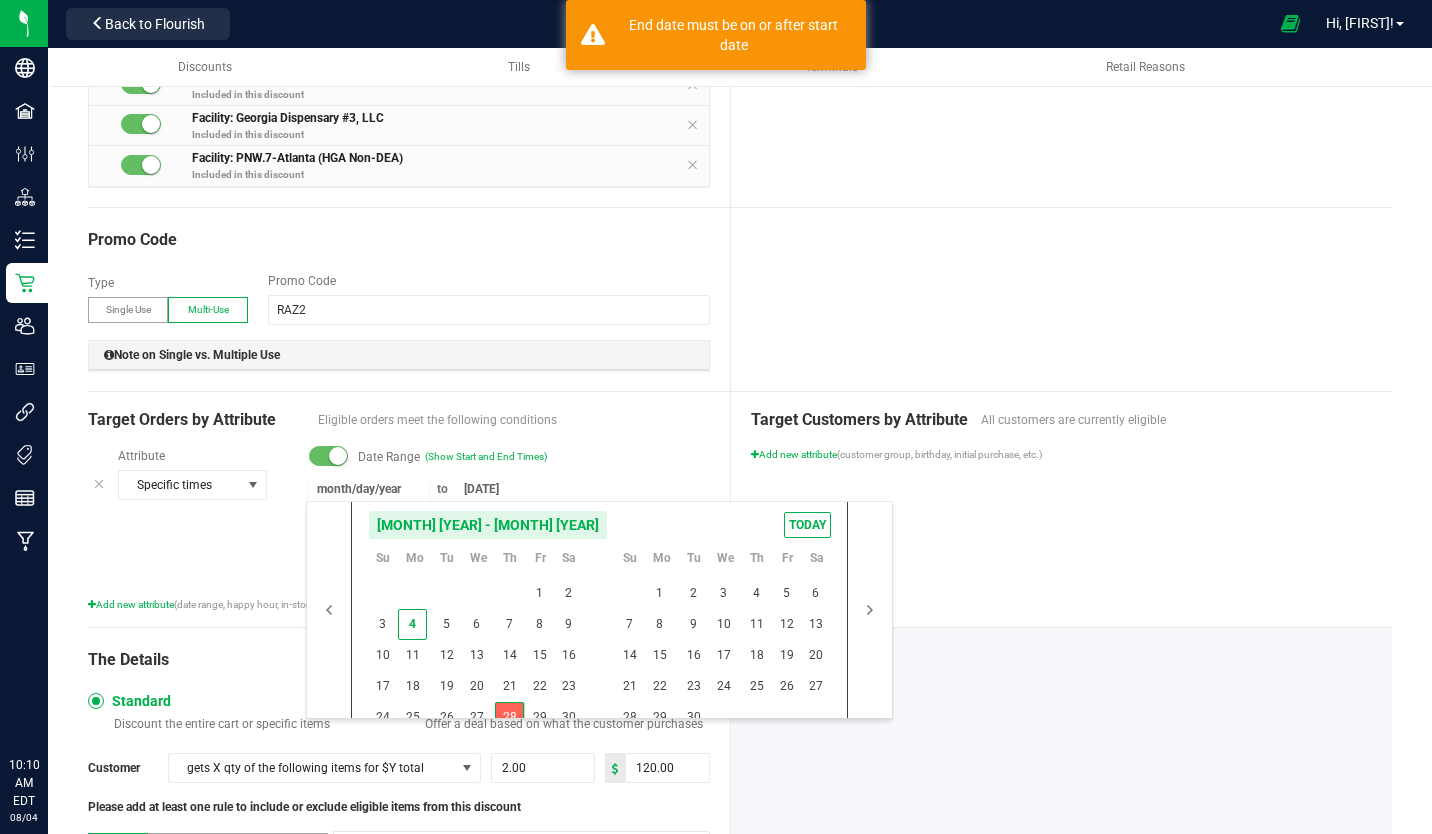 click on "28" at bounding box center [509, 717] 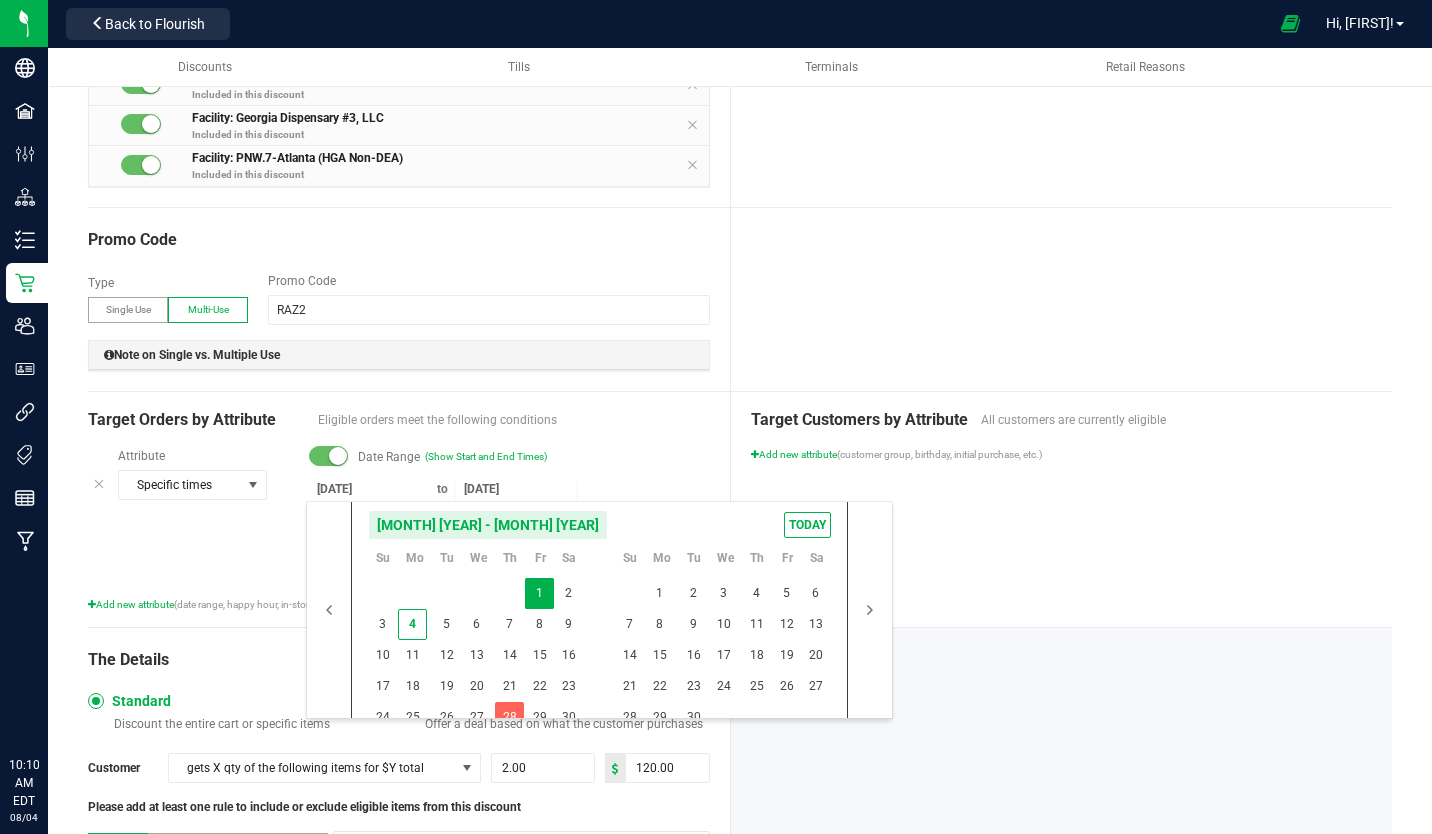 click on "[DATE]" at bounding box center (516, 489) 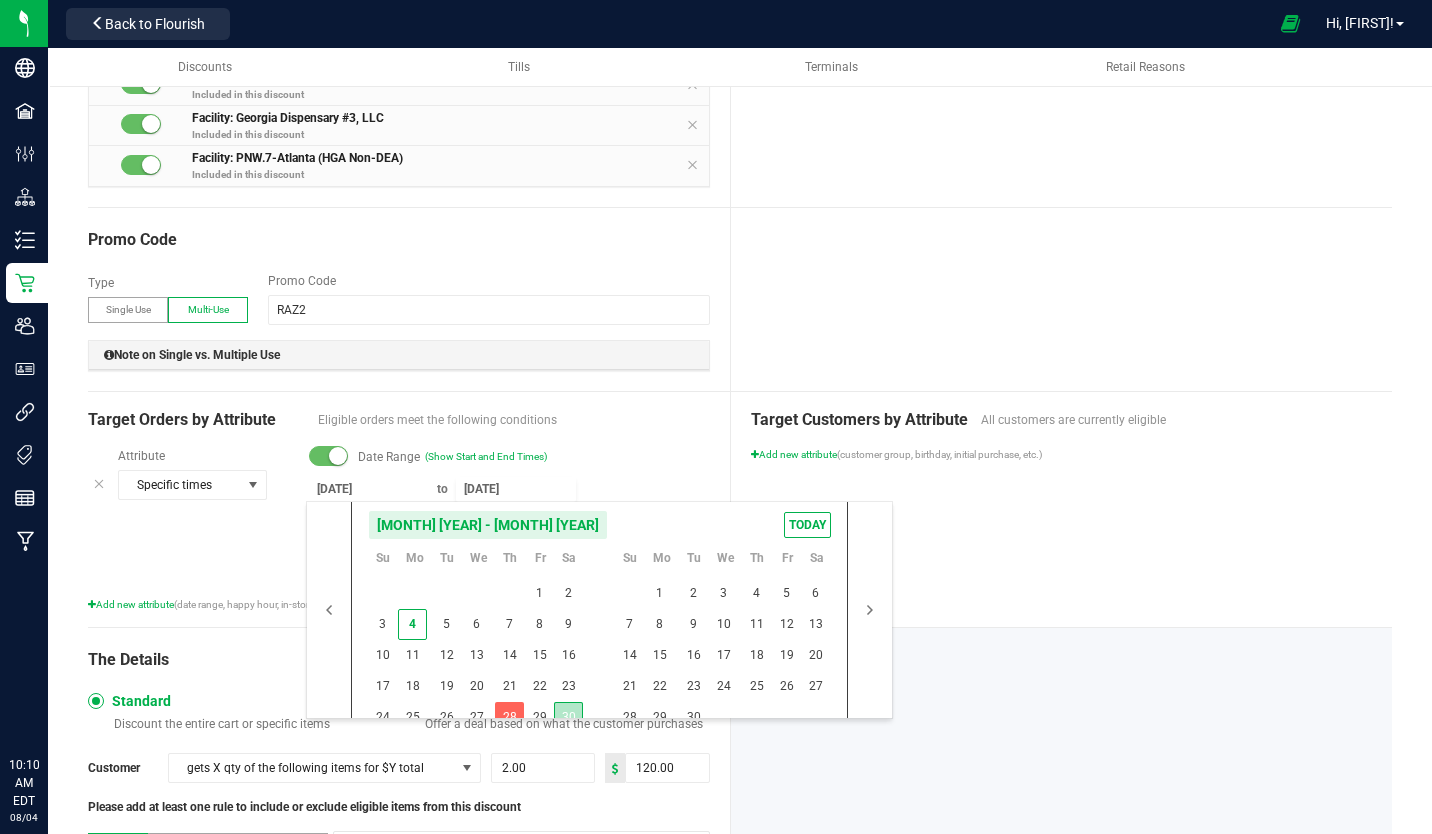click on "30" at bounding box center [568, 717] 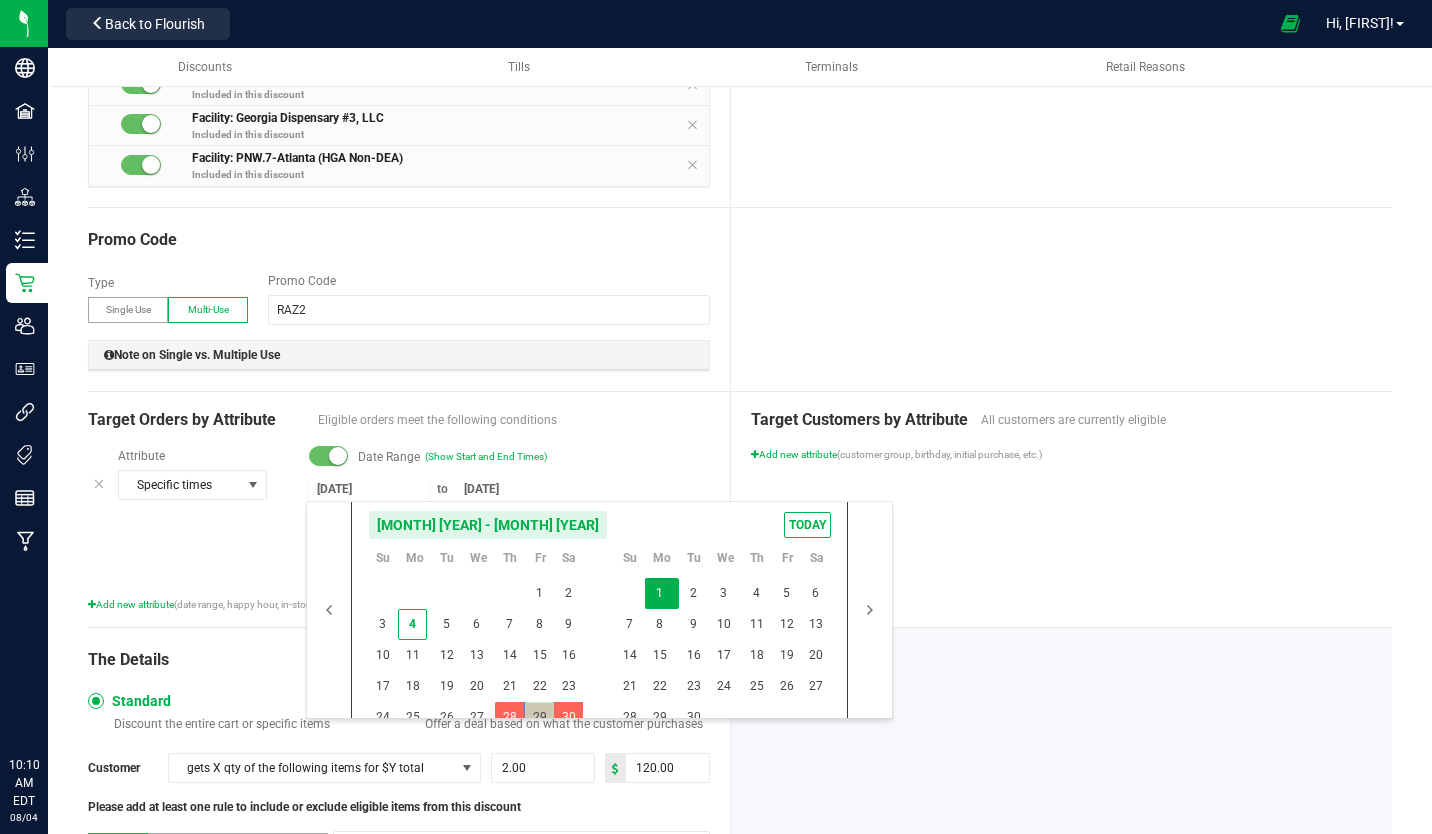 click on "Target Orders by Attribute   Eligible orders meet the following conditions" at bounding box center (399, 420) 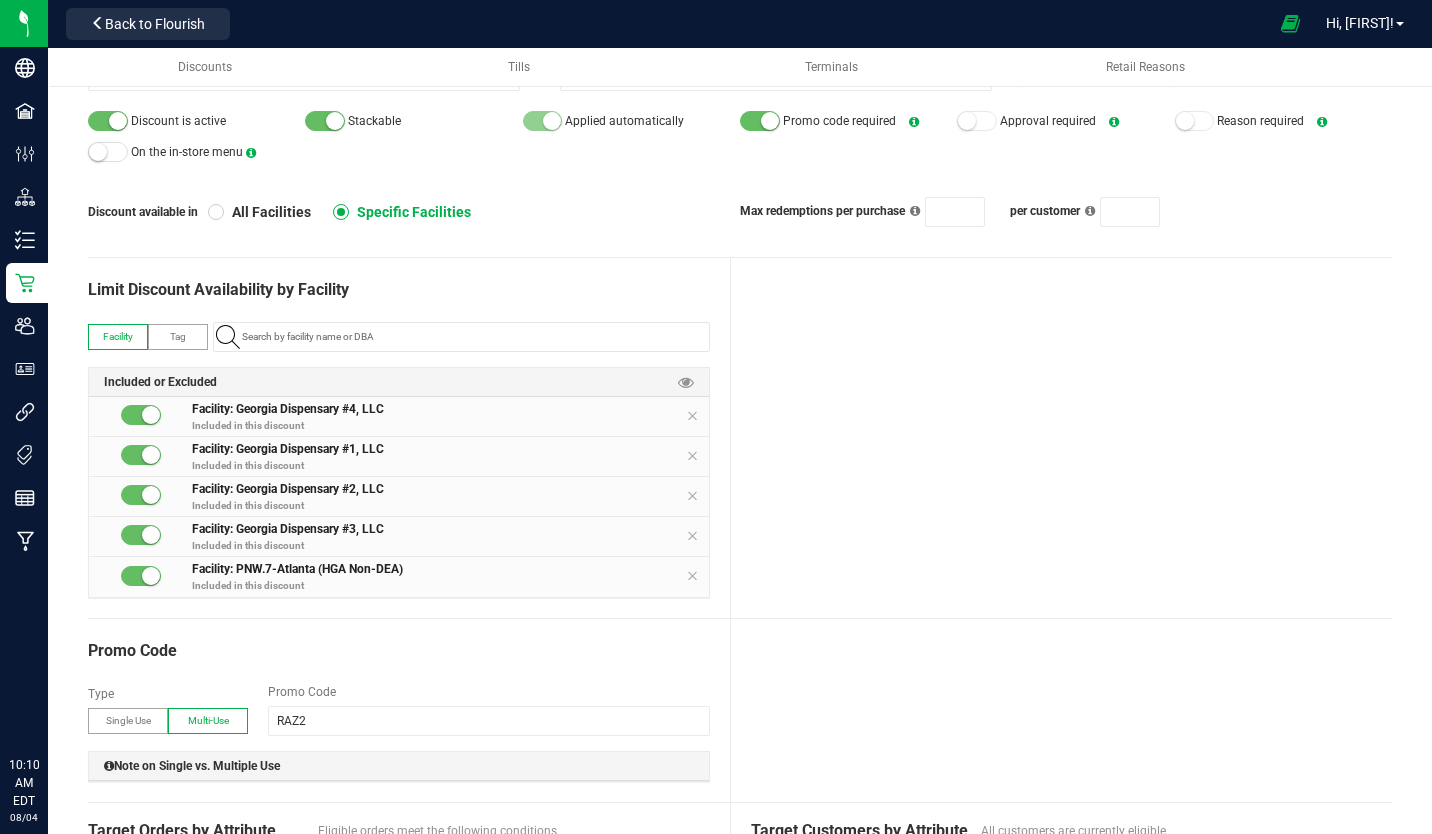 scroll, scrollTop: 145, scrollLeft: 0, axis: vertical 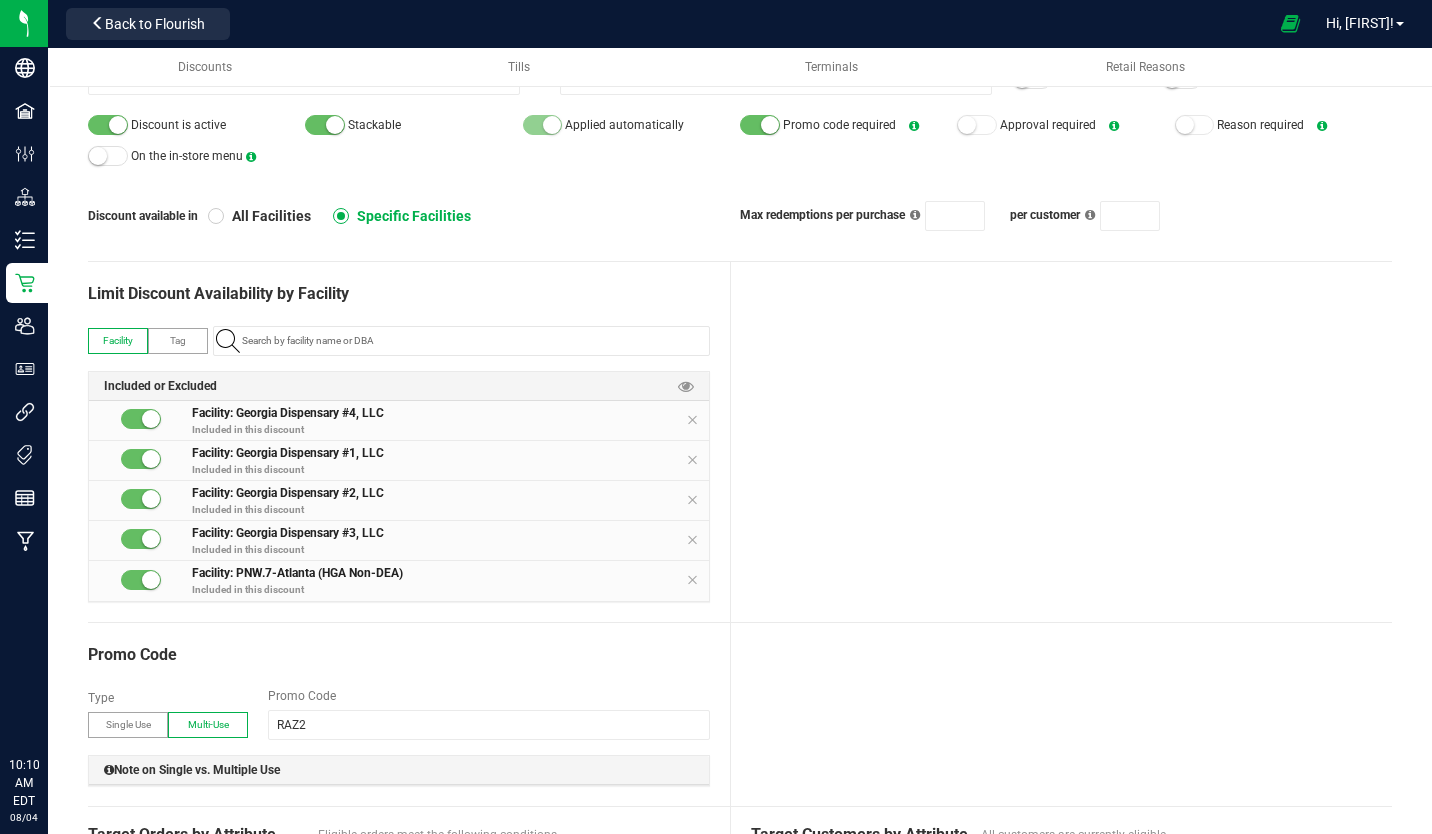 click on "Max redemptions per purchase   per customer" at bounding box center [1066, 216] 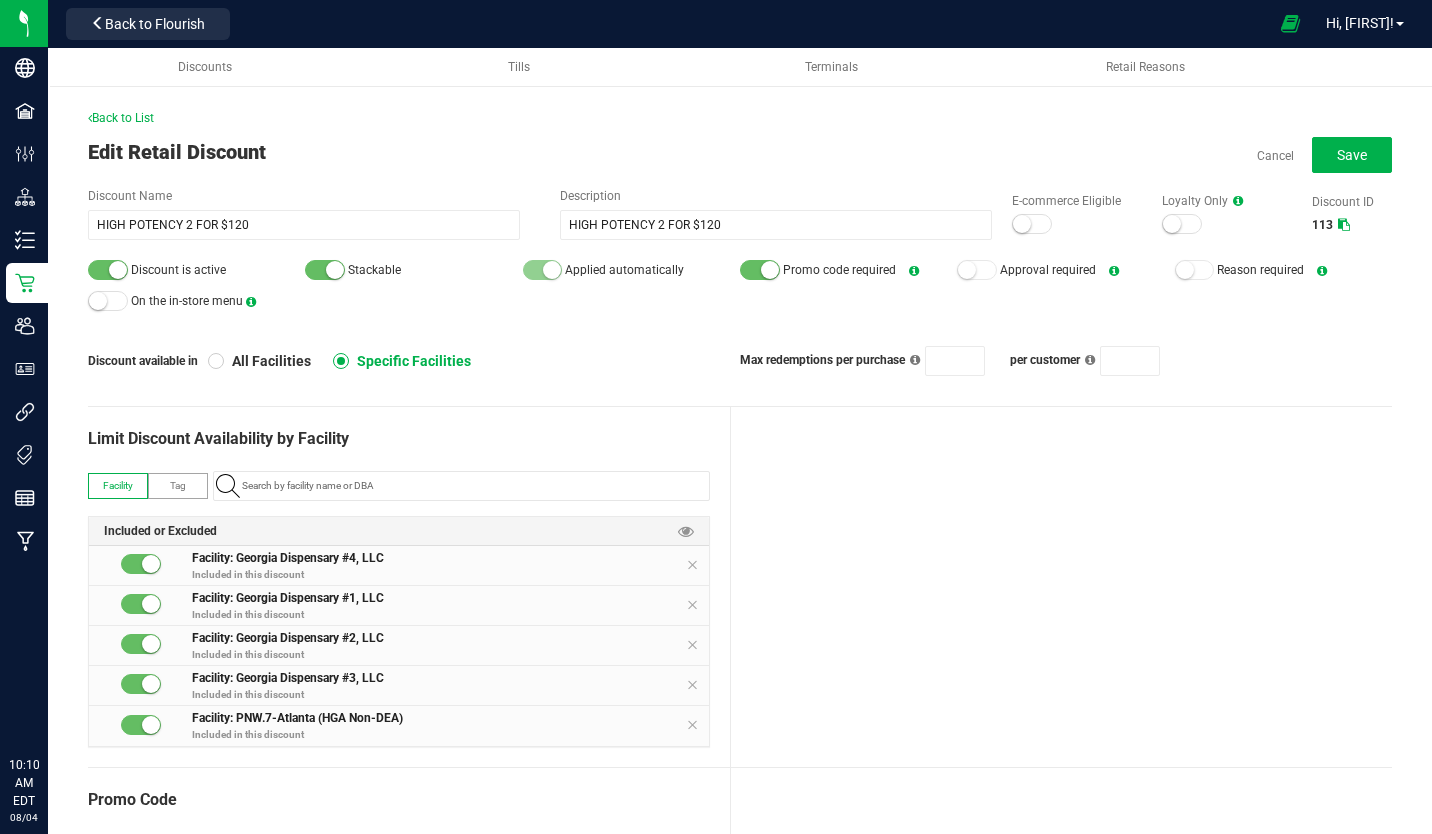 click at bounding box center (108, 270) 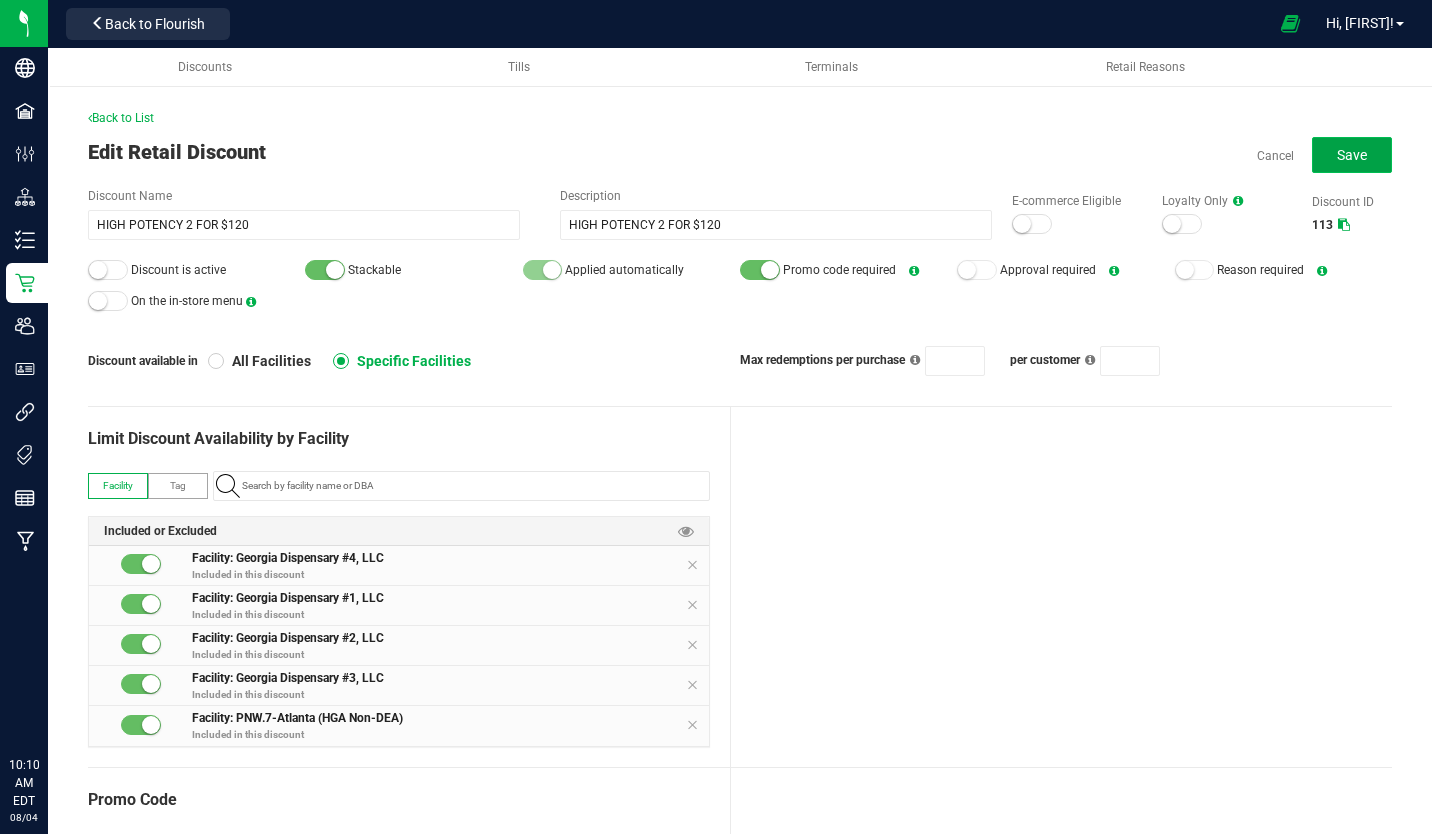click on "Save" at bounding box center [1352, 155] 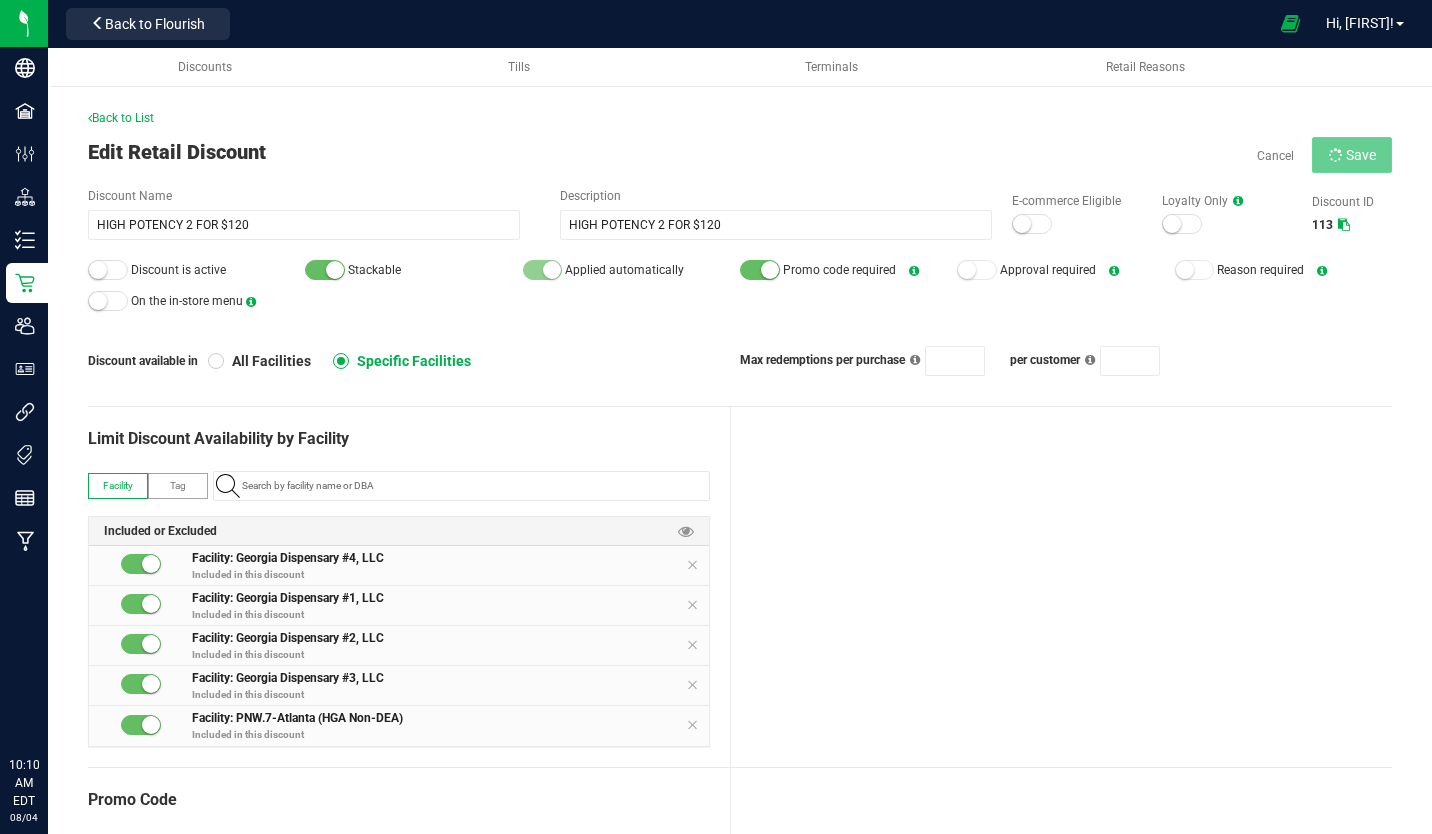 type on "2" 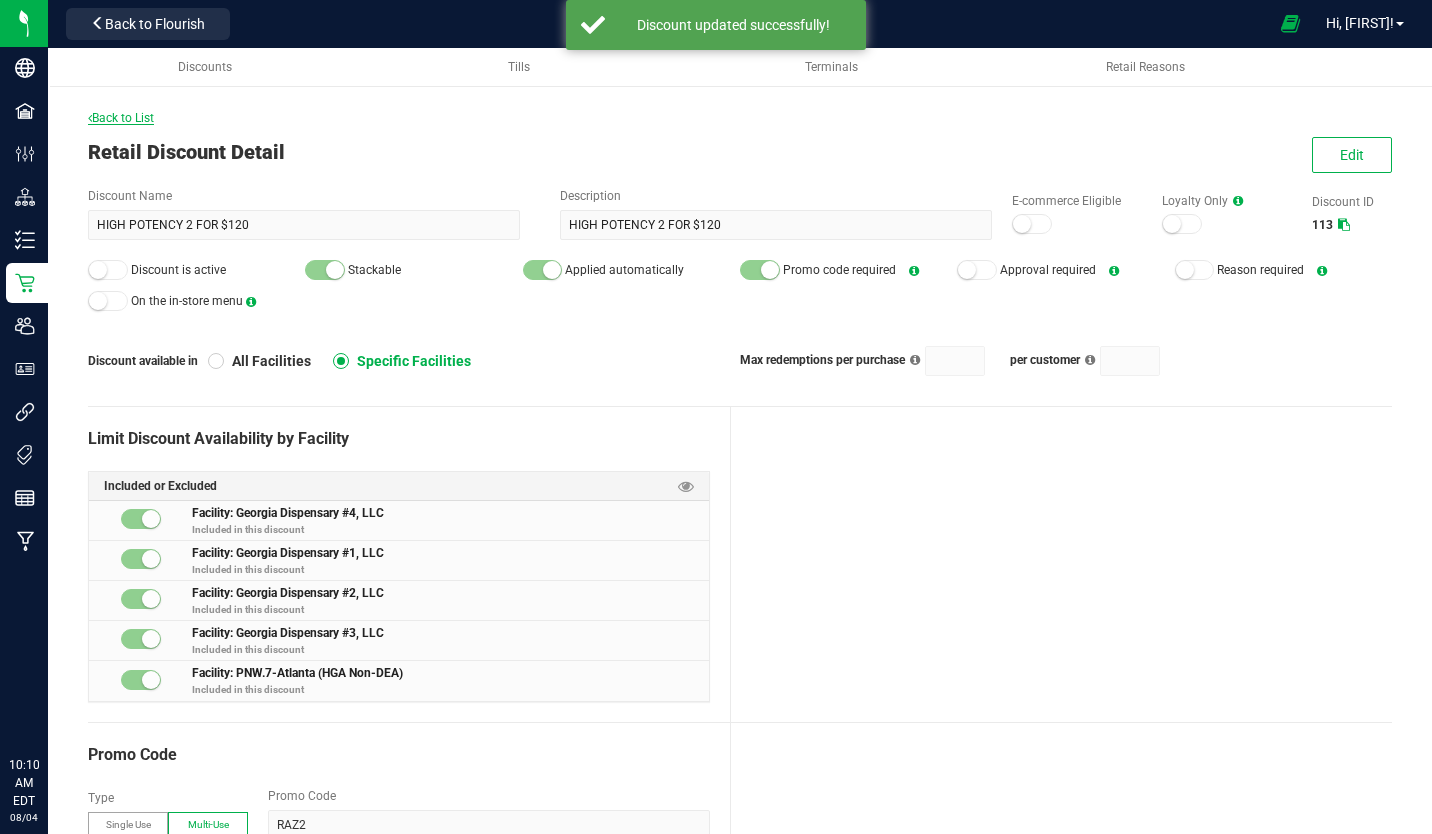 click on "Back to List" at bounding box center [121, 118] 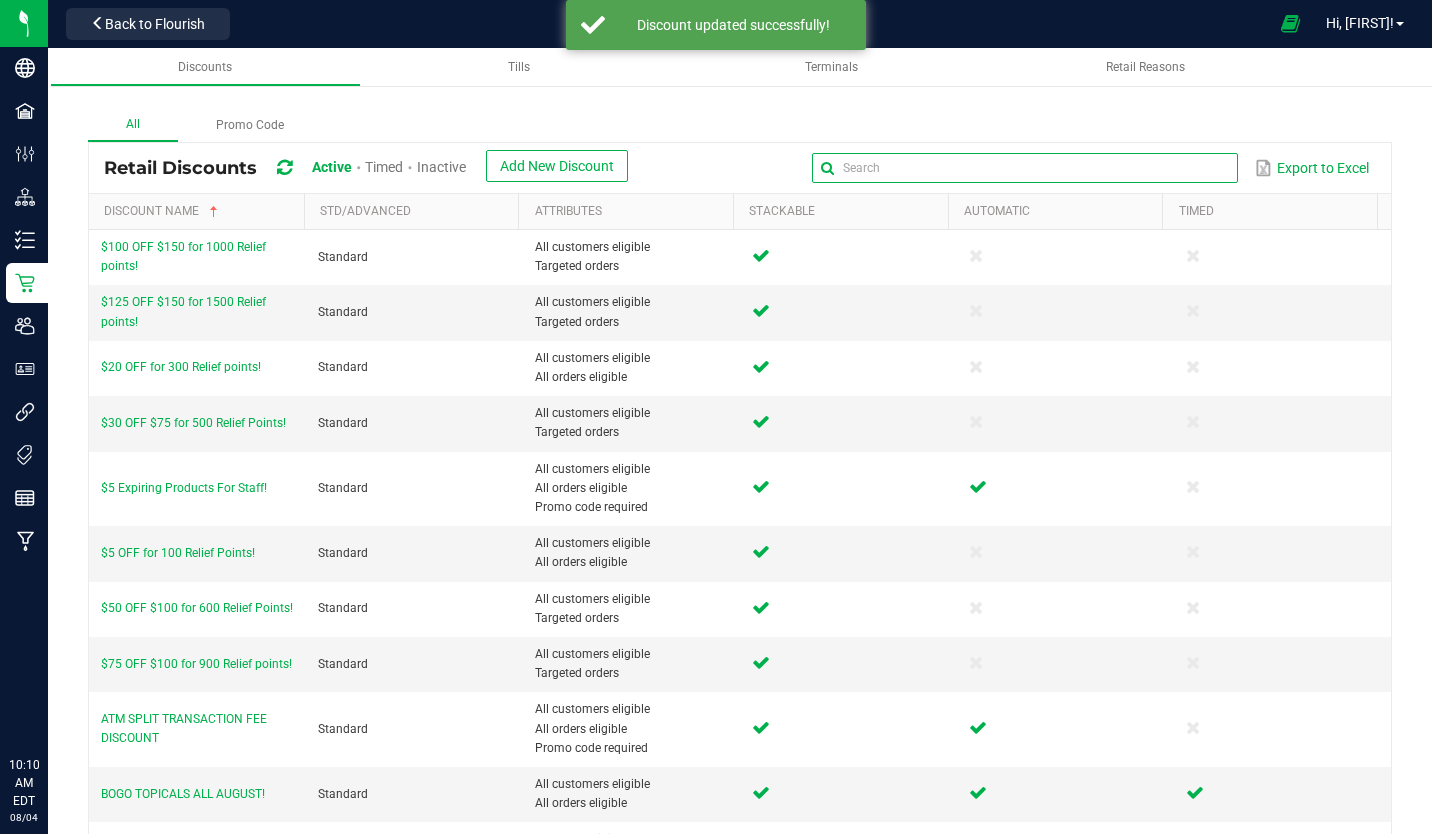 click at bounding box center (1024, 168) 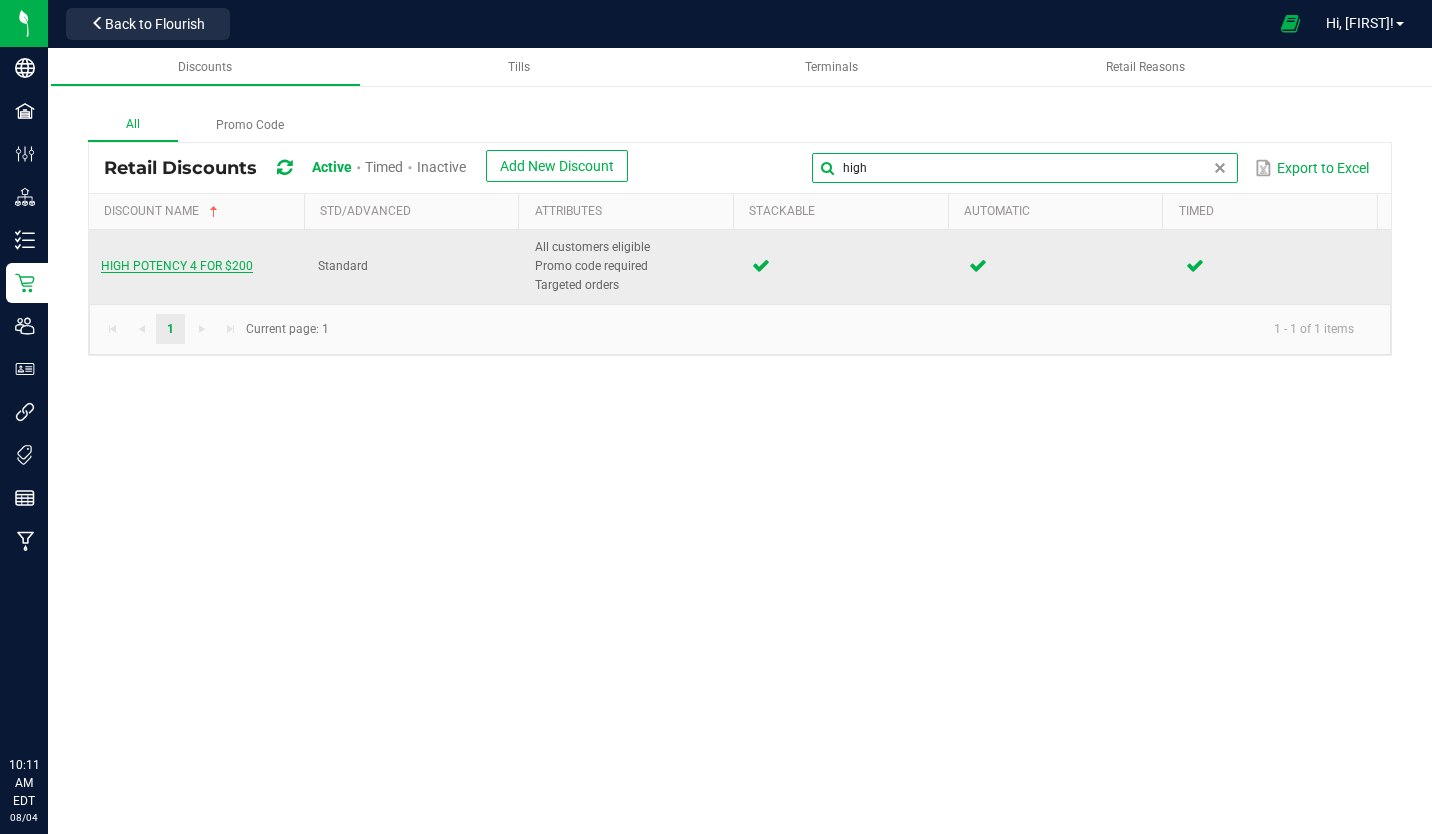 type on "high" 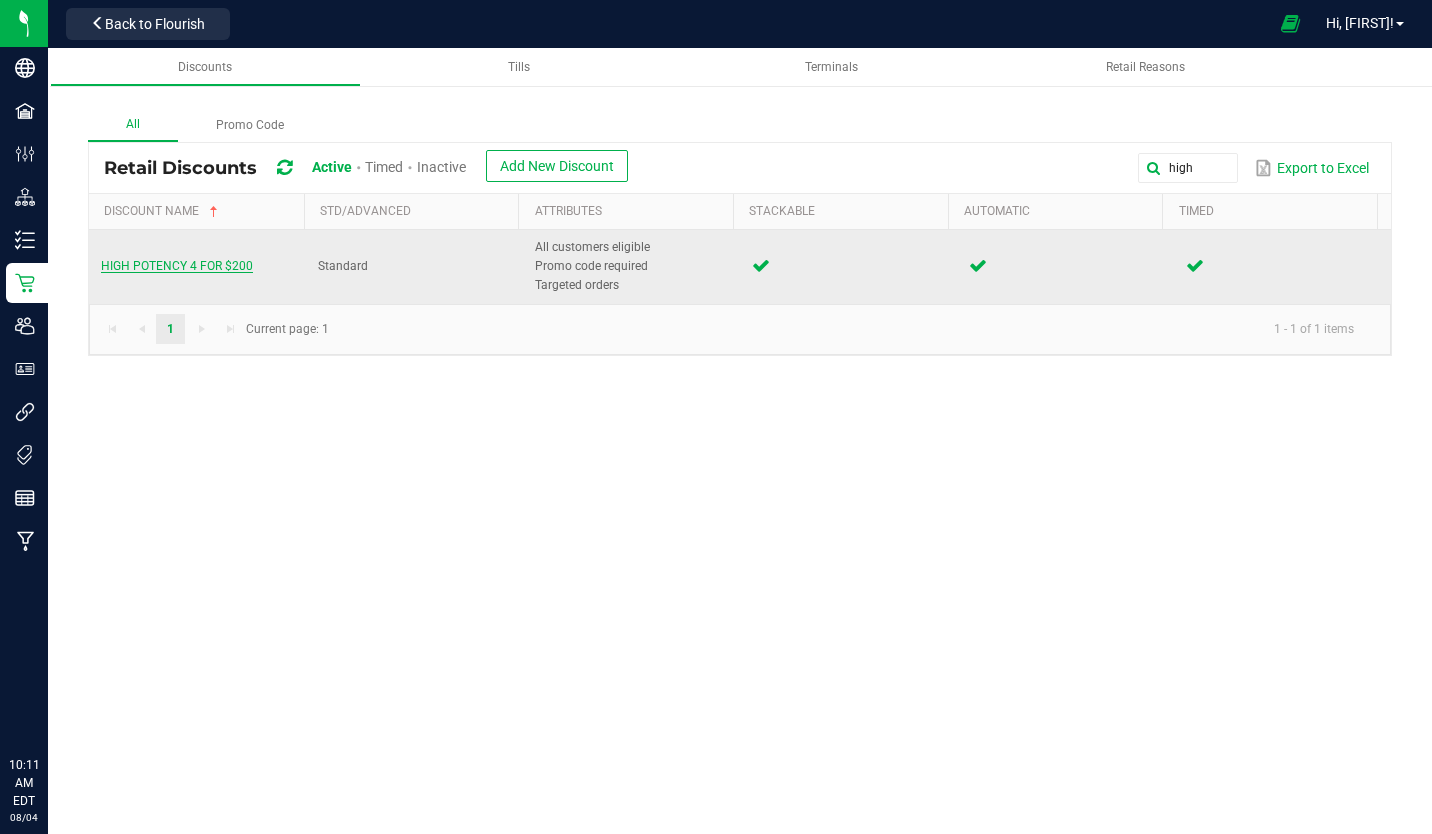 click on "HIGH POTENCY 4 FOR $200" at bounding box center [177, 266] 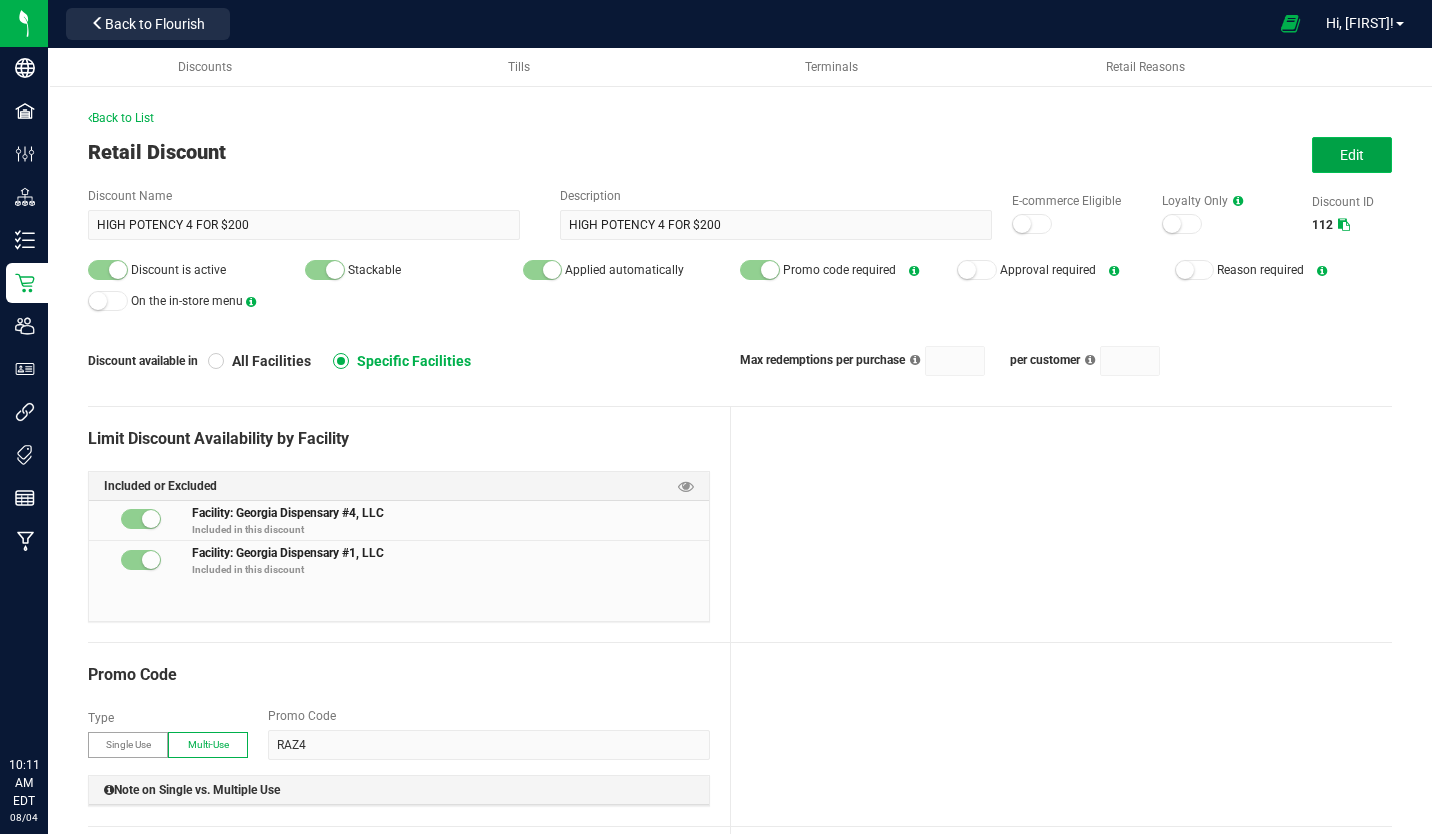 click on "Edit" at bounding box center (1352, 155) 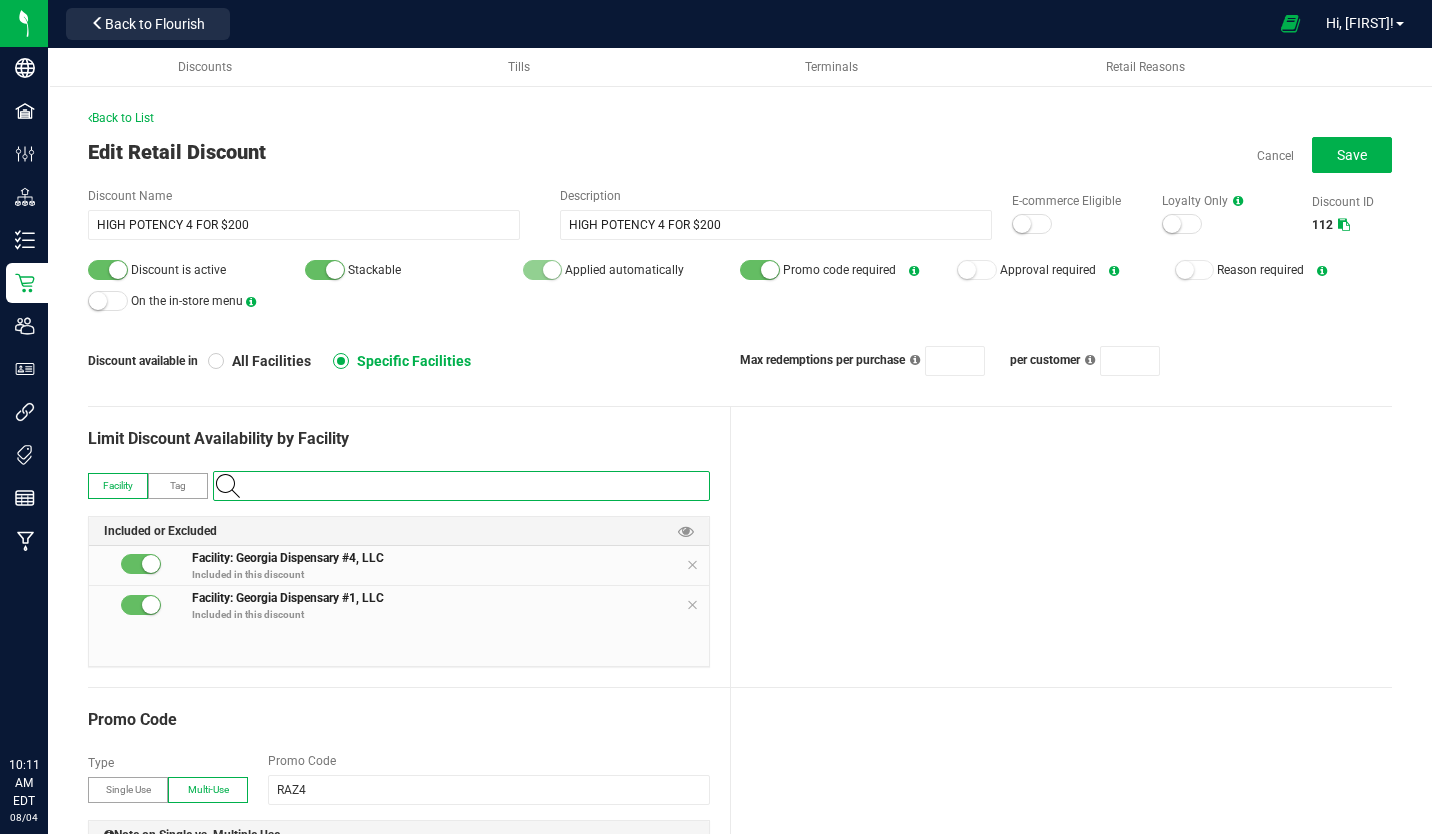 drag, startPoint x: 400, startPoint y: 486, endPoint x: 390, endPoint y: 429, distance: 57.870544 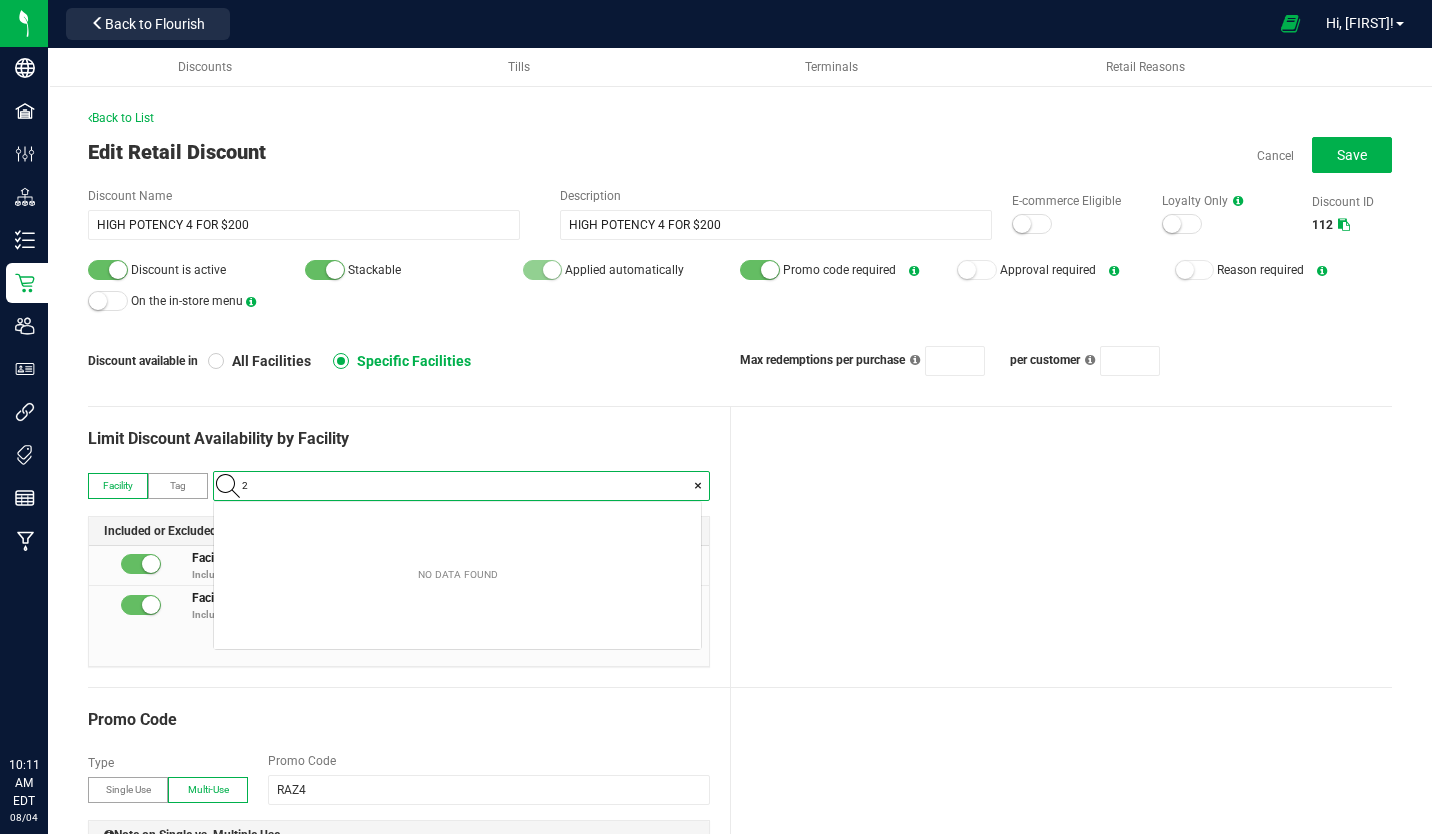 scroll, scrollTop: 99972, scrollLeft: 99513, axis: both 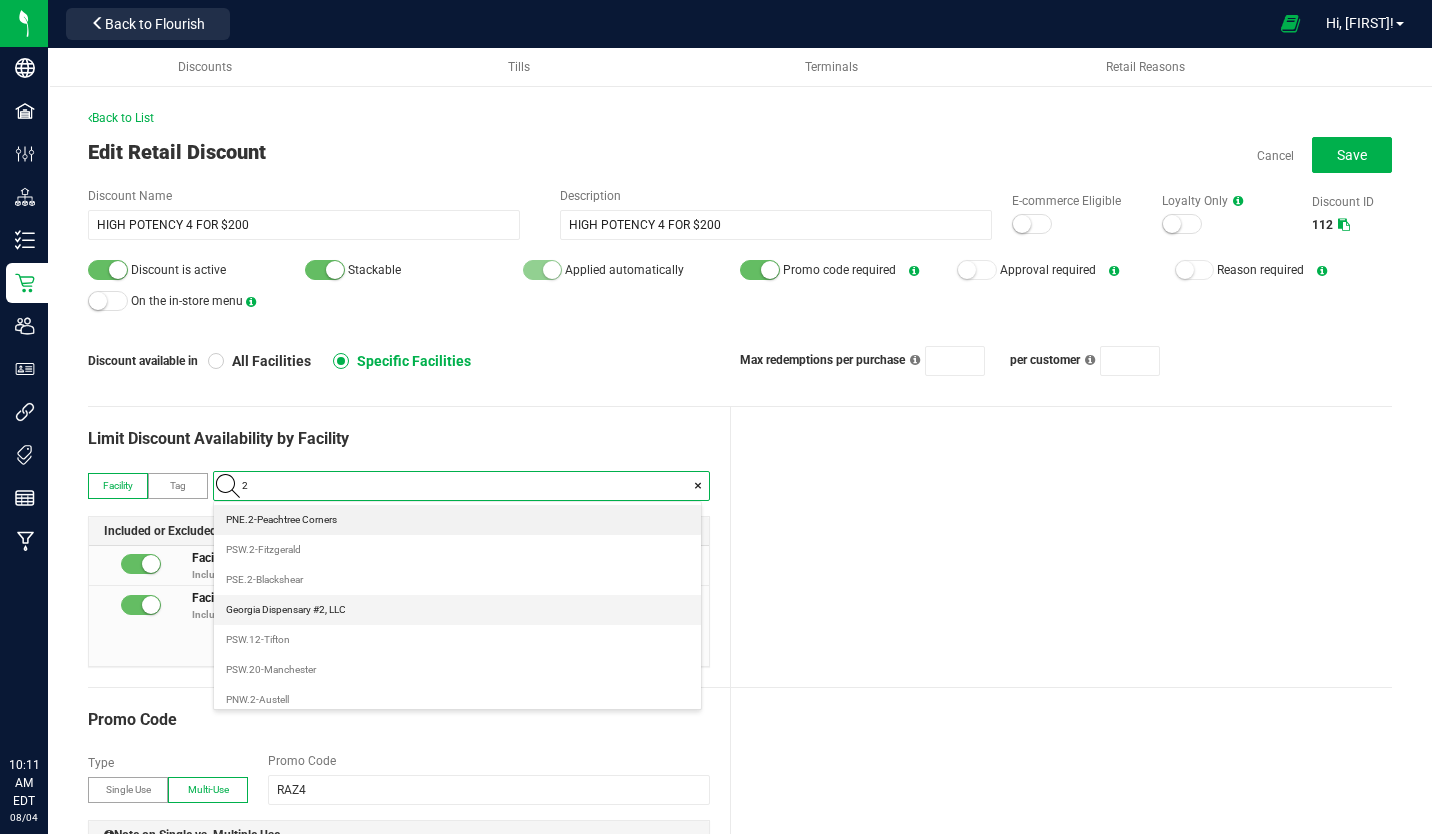 click on "Georgia Dispensary #2, LLC" at bounding box center [286, 610] 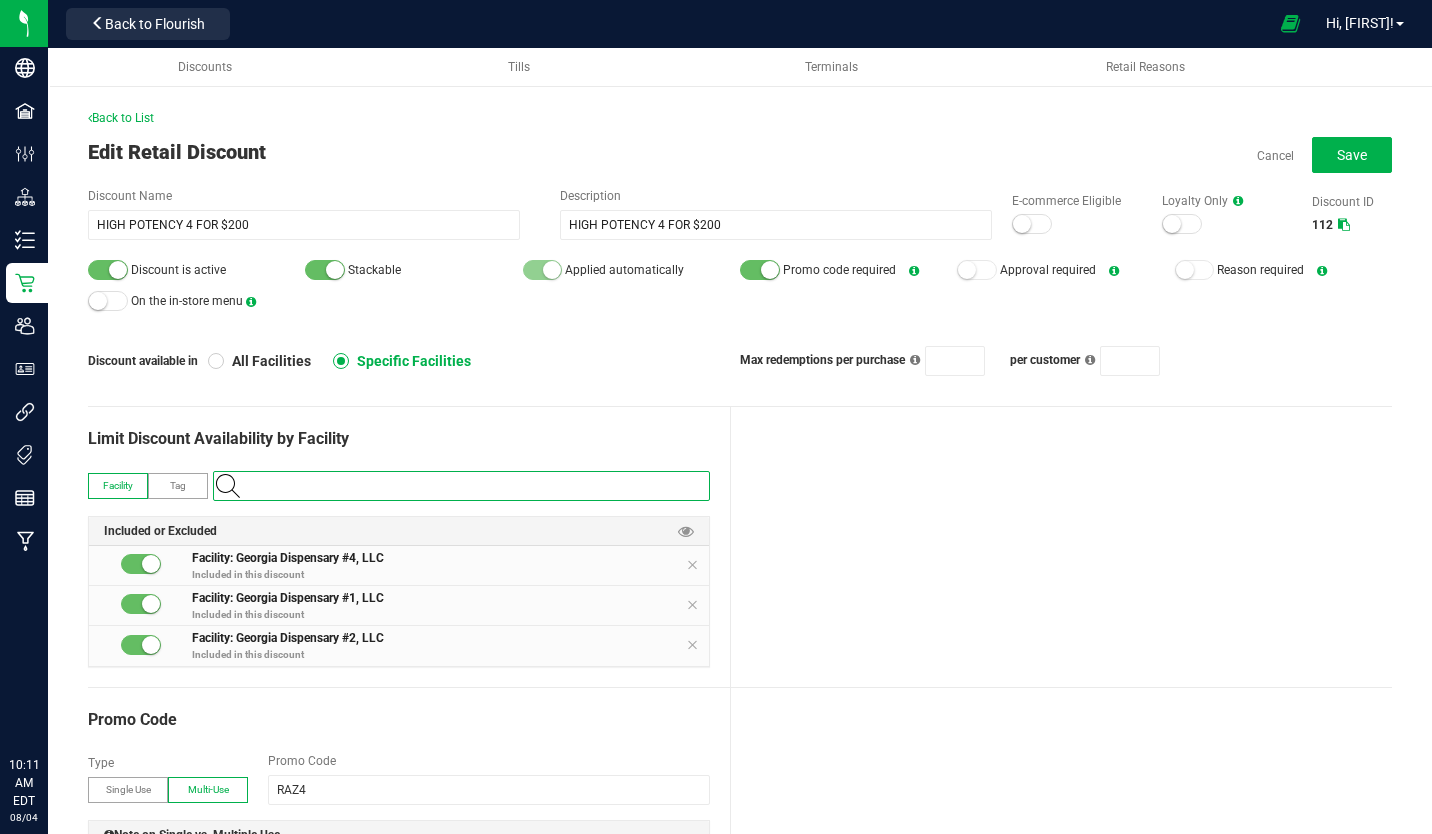 type on "3" 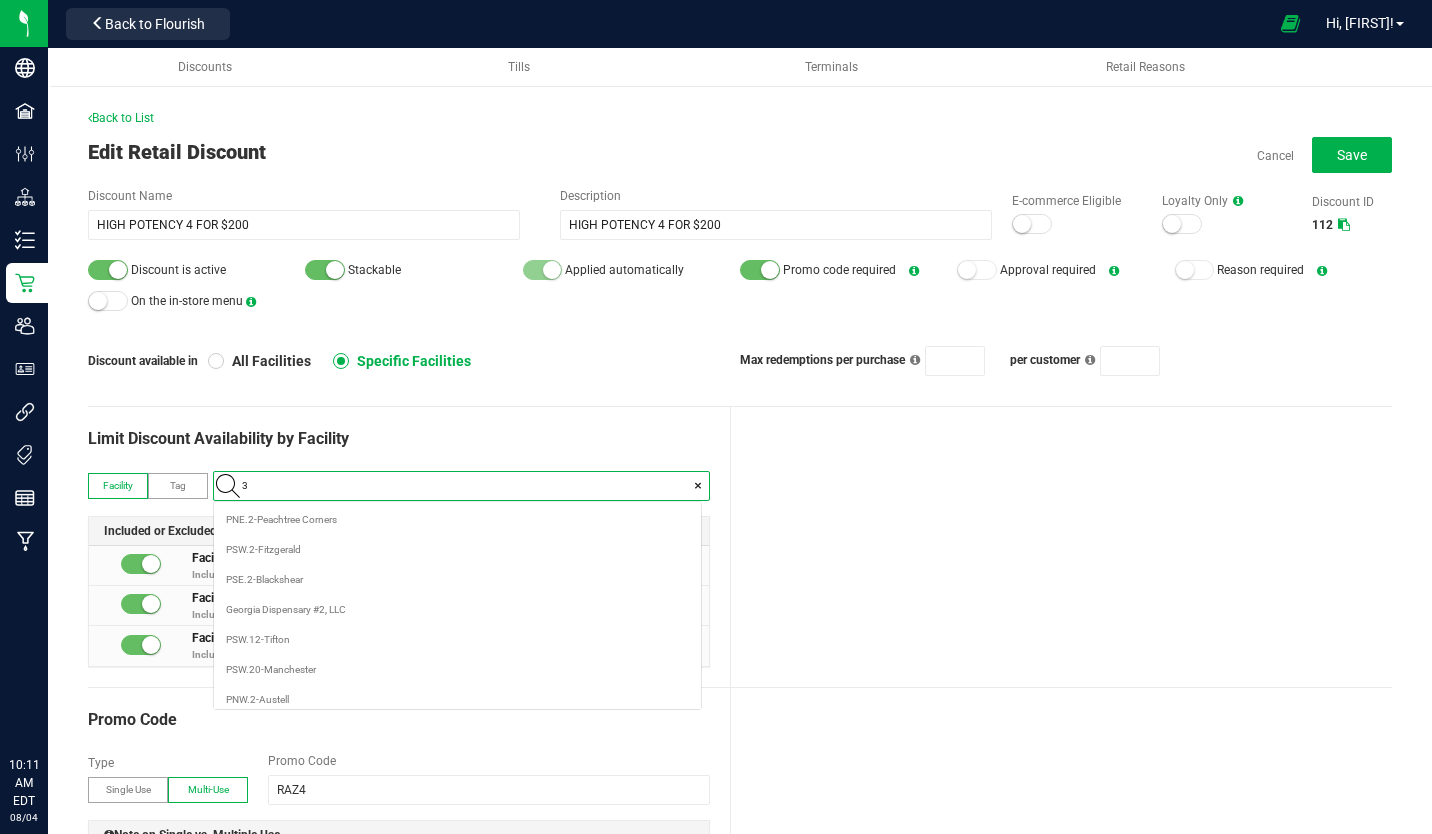 scroll, scrollTop: 99972, scrollLeft: 99513, axis: both 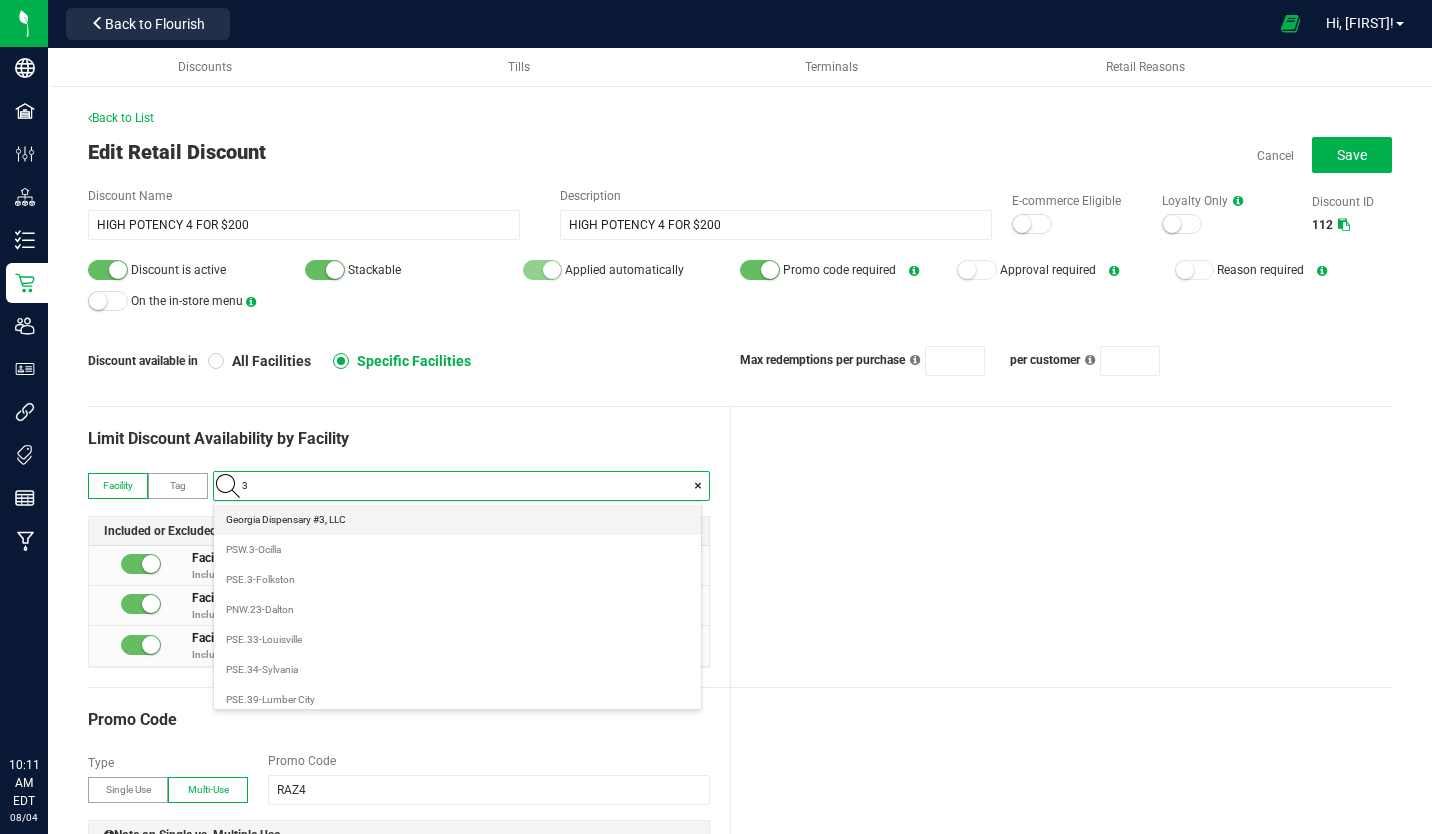 click on "Georgia Dispensary #3, LLC" at bounding box center [286, 520] 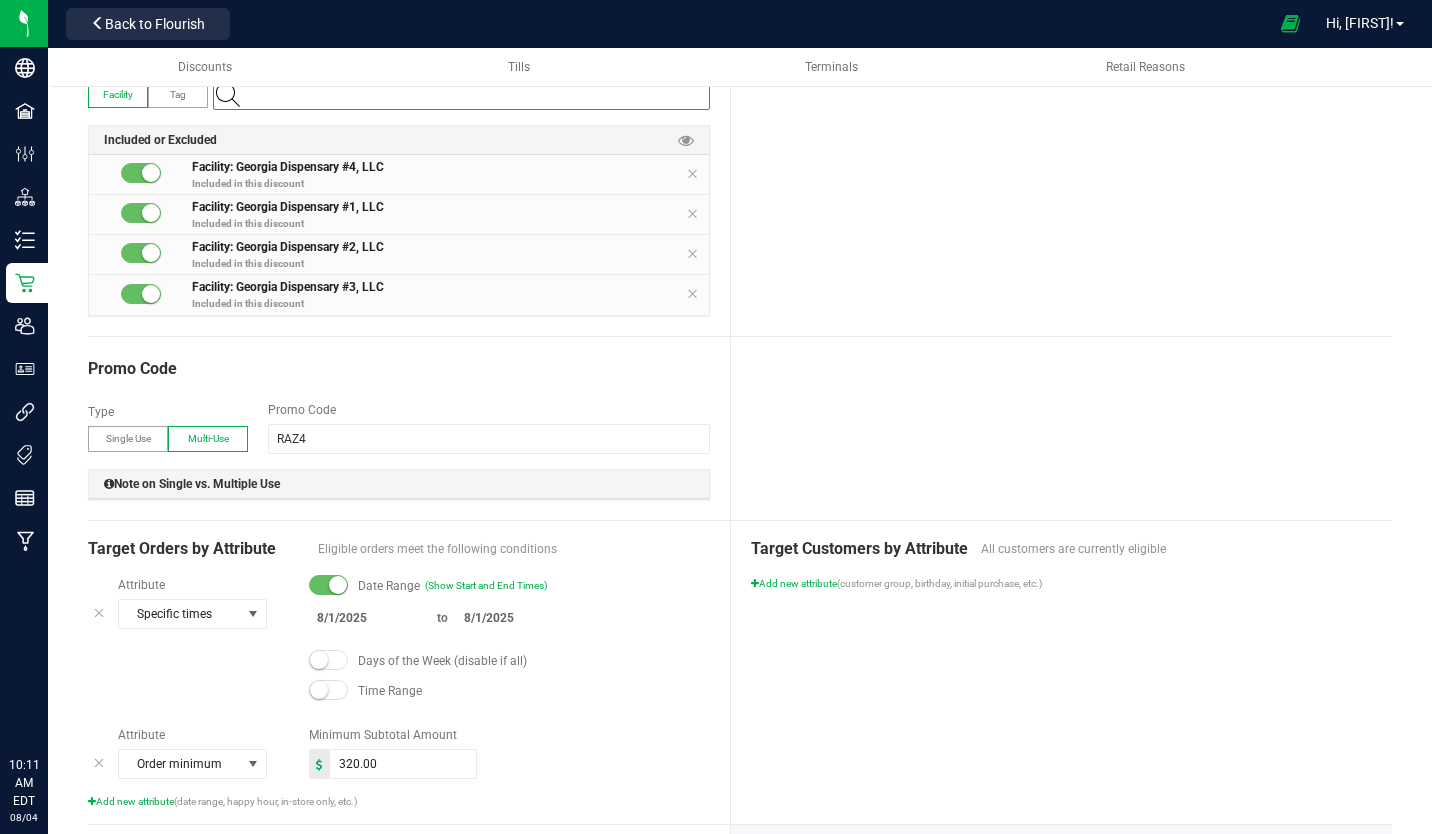 scroll, scrollTop: 392, scrollLeft: 0, axis: vertical 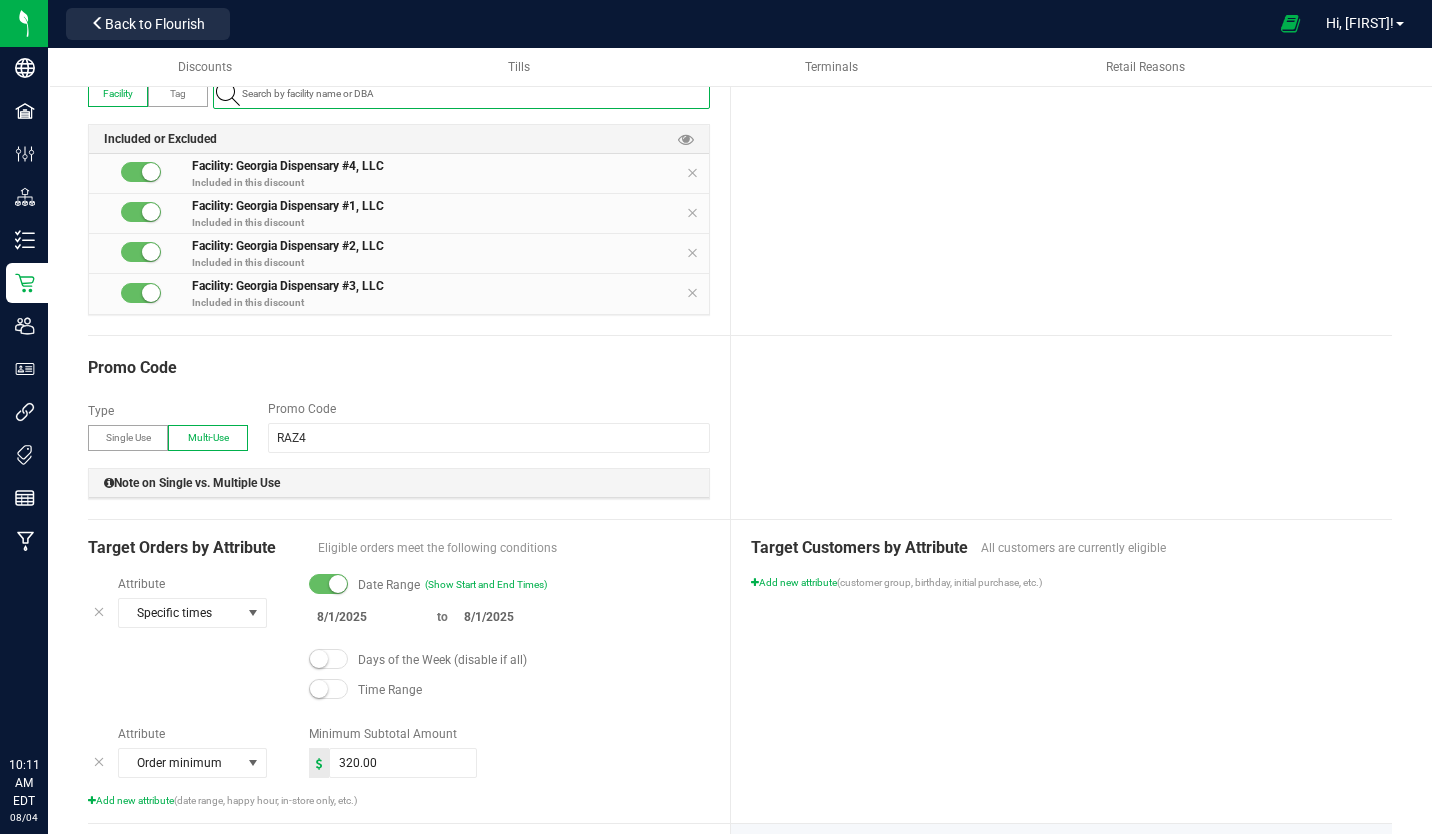 click on "8/1/2025" at bounding box center (369, 617) 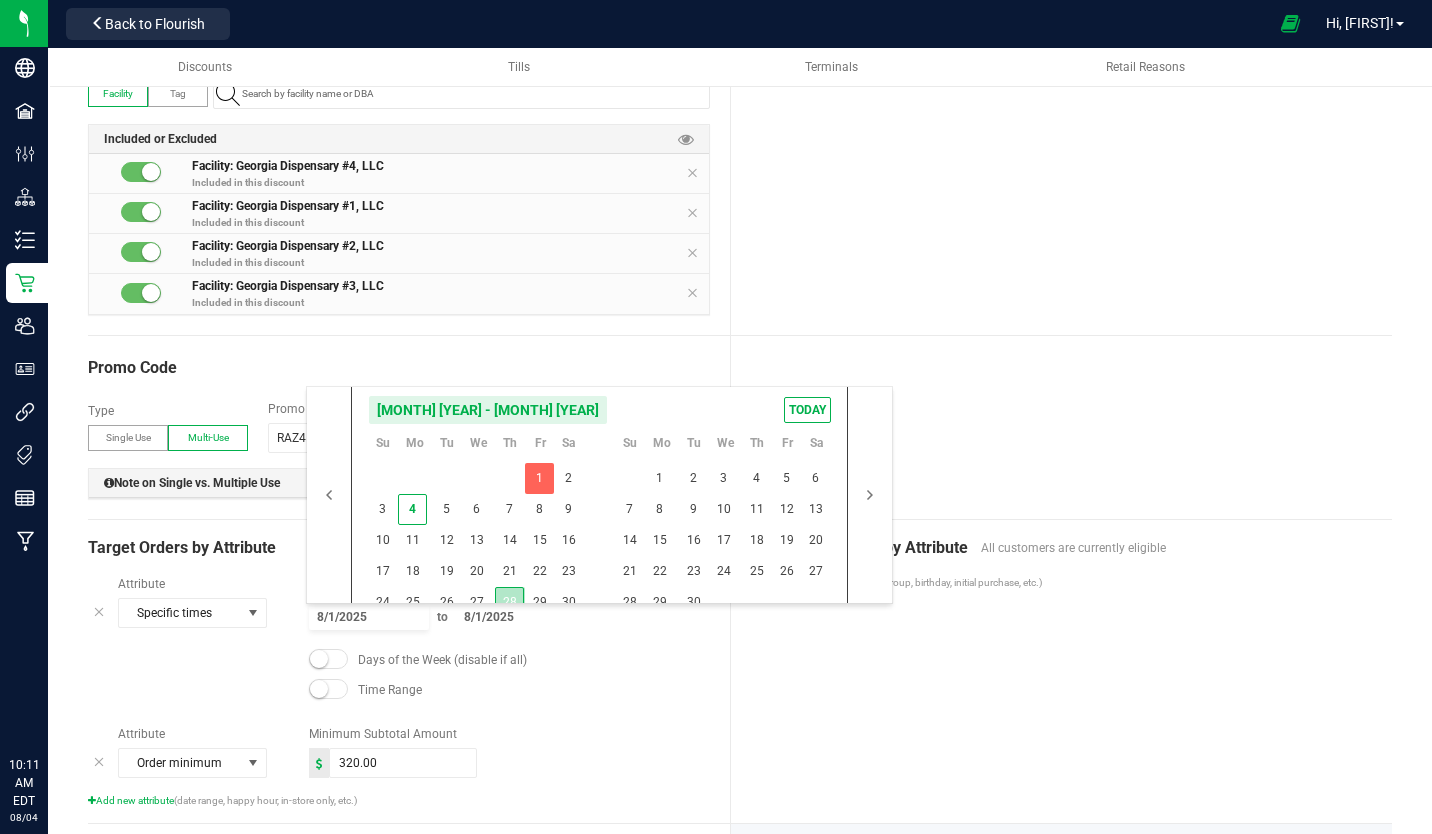 click on "28" at bounding box center [509, 602] 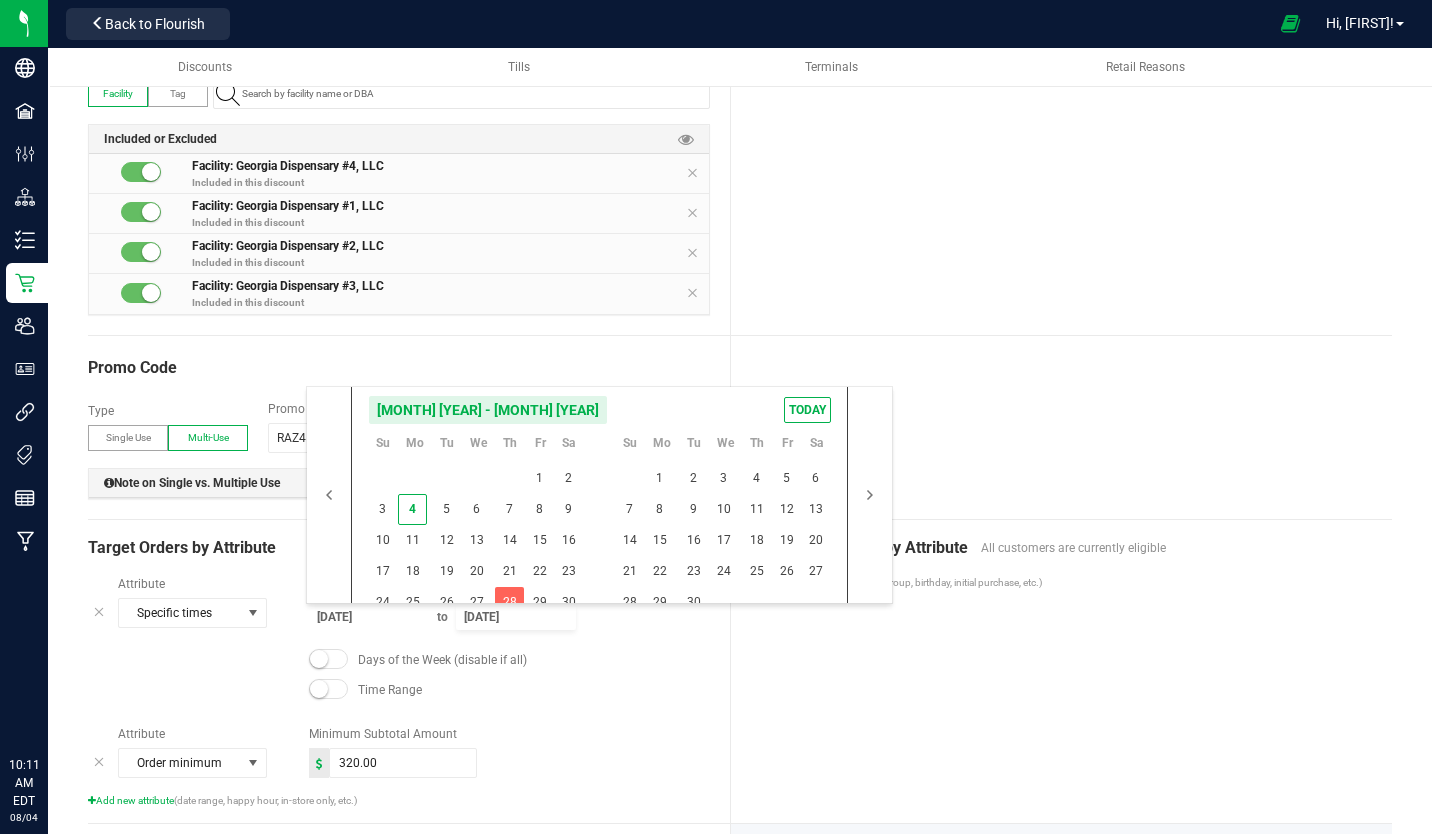 click on "[DATE]" at bounding box center (516, 617) 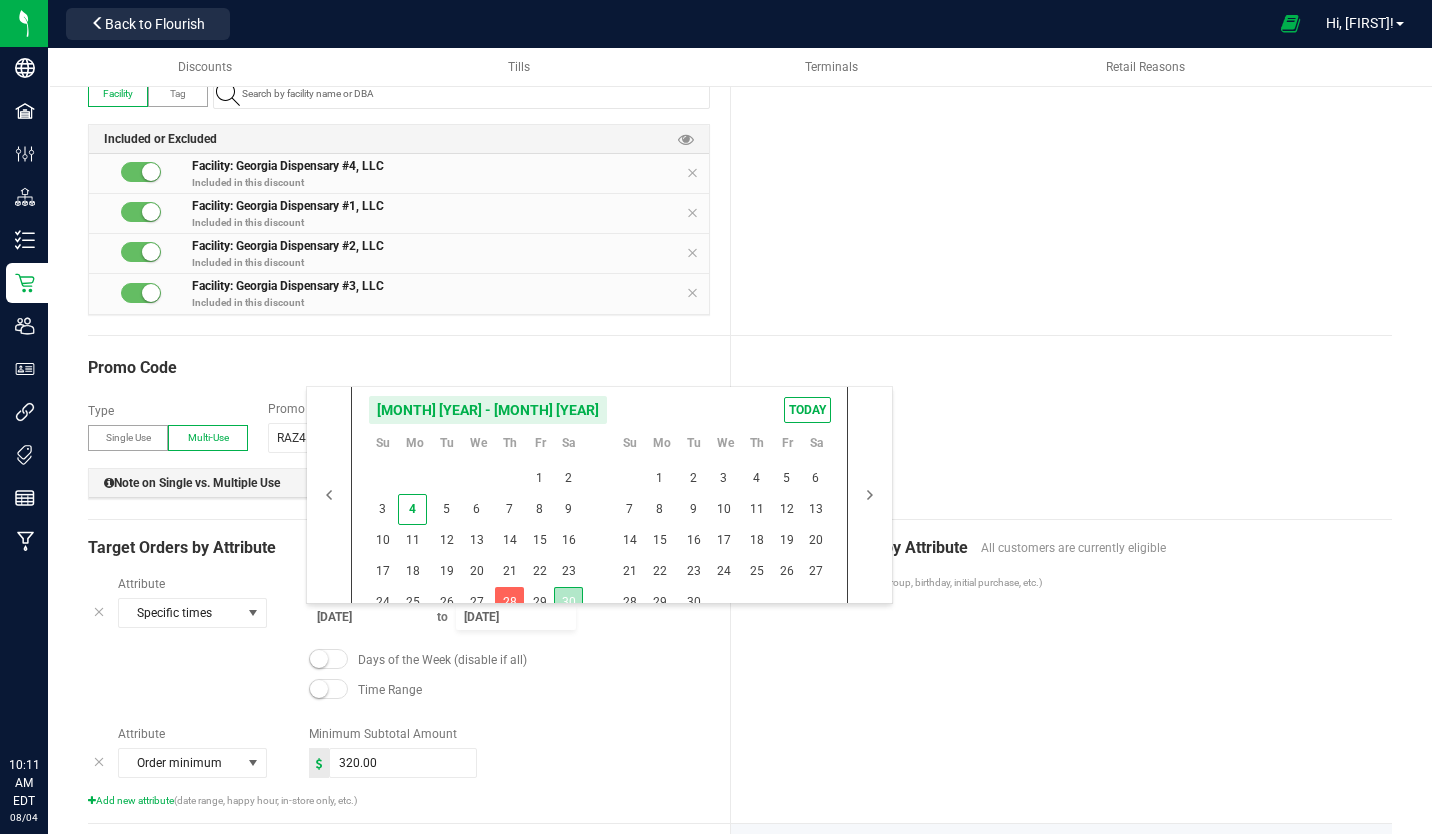 click on "30" at bounding box center (568, 602) 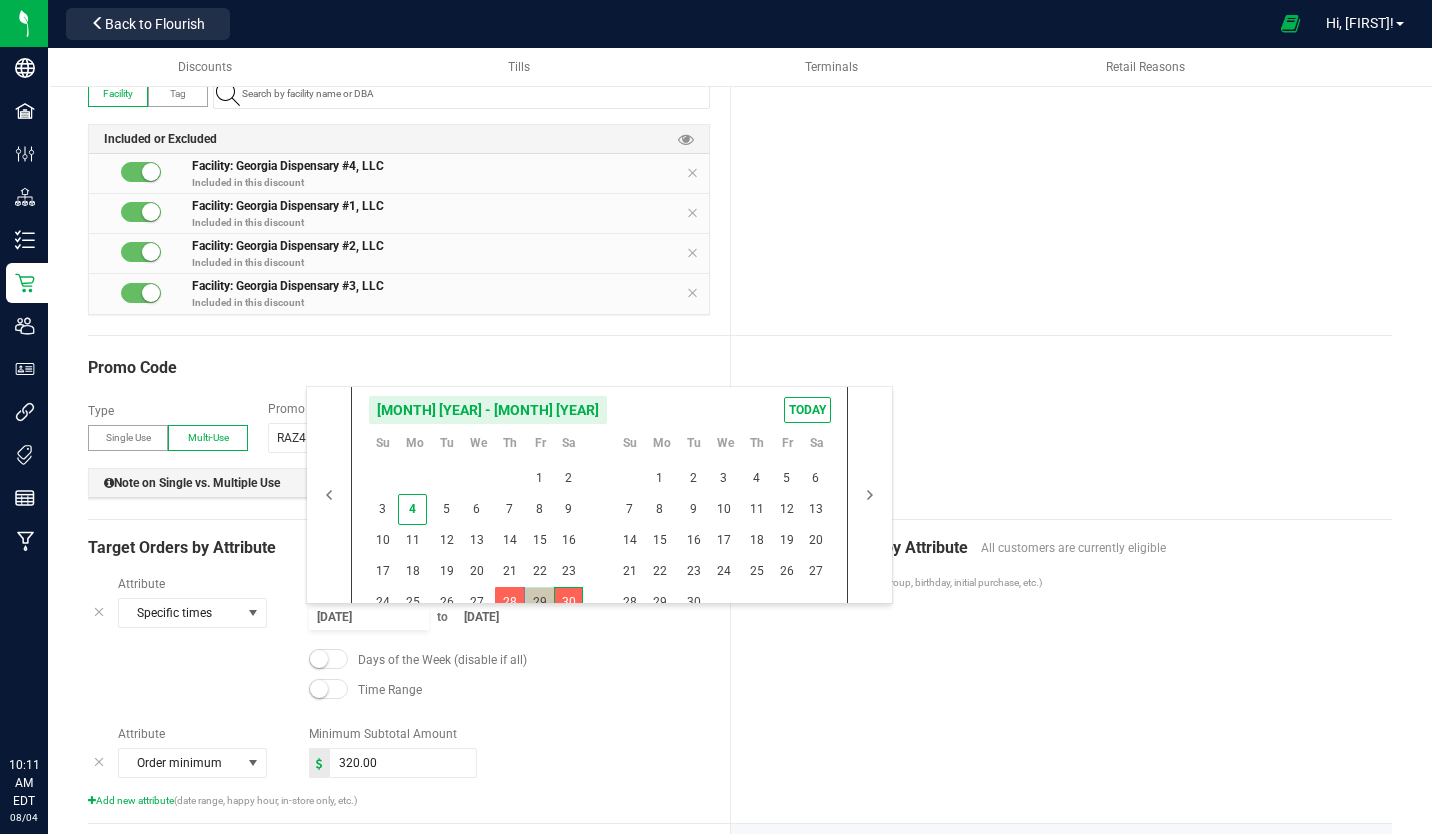 click on "Days of the Week (disable if all)" at bounding box center (509, 660) 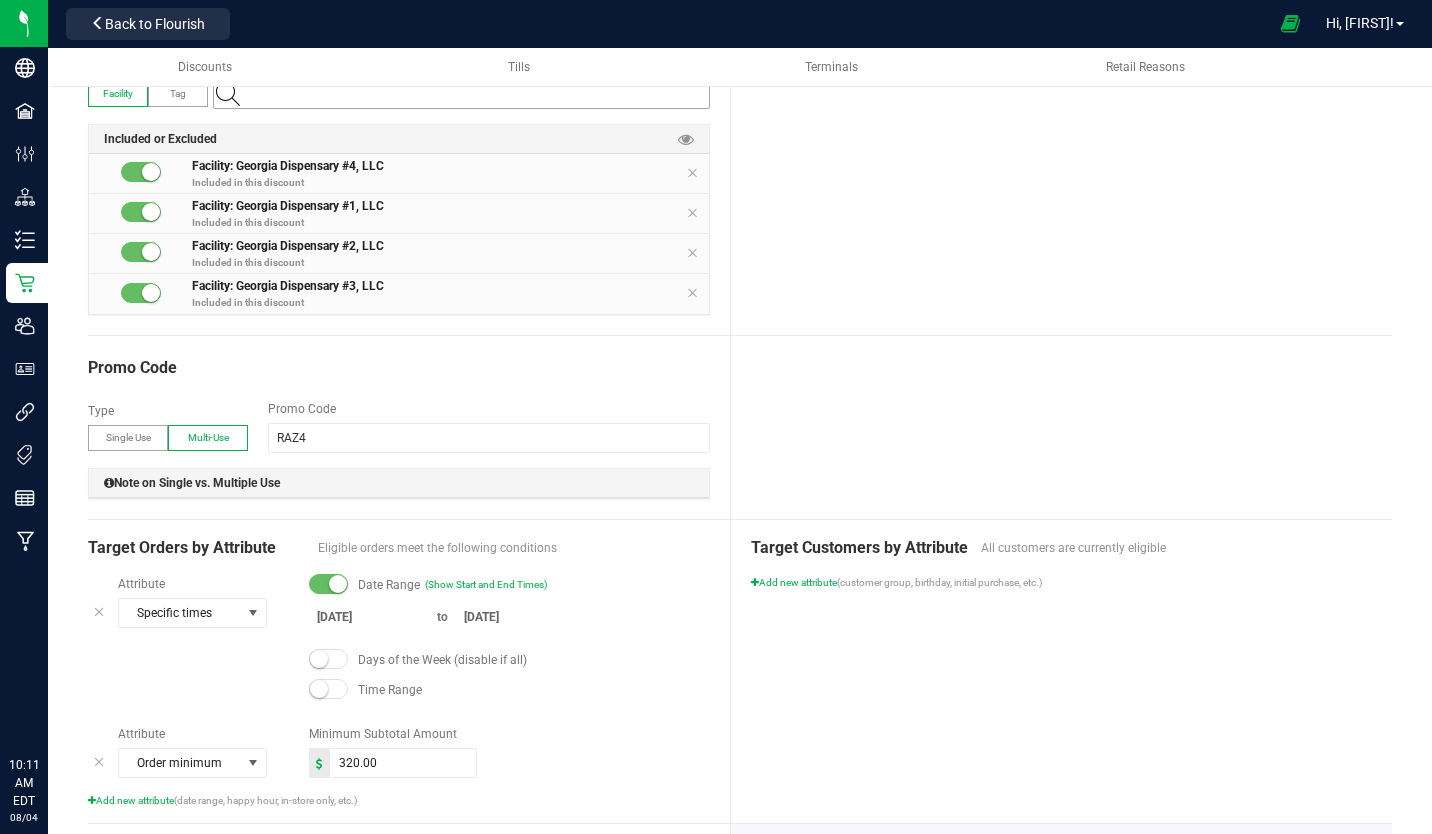 click at bounding box center (471, 94) 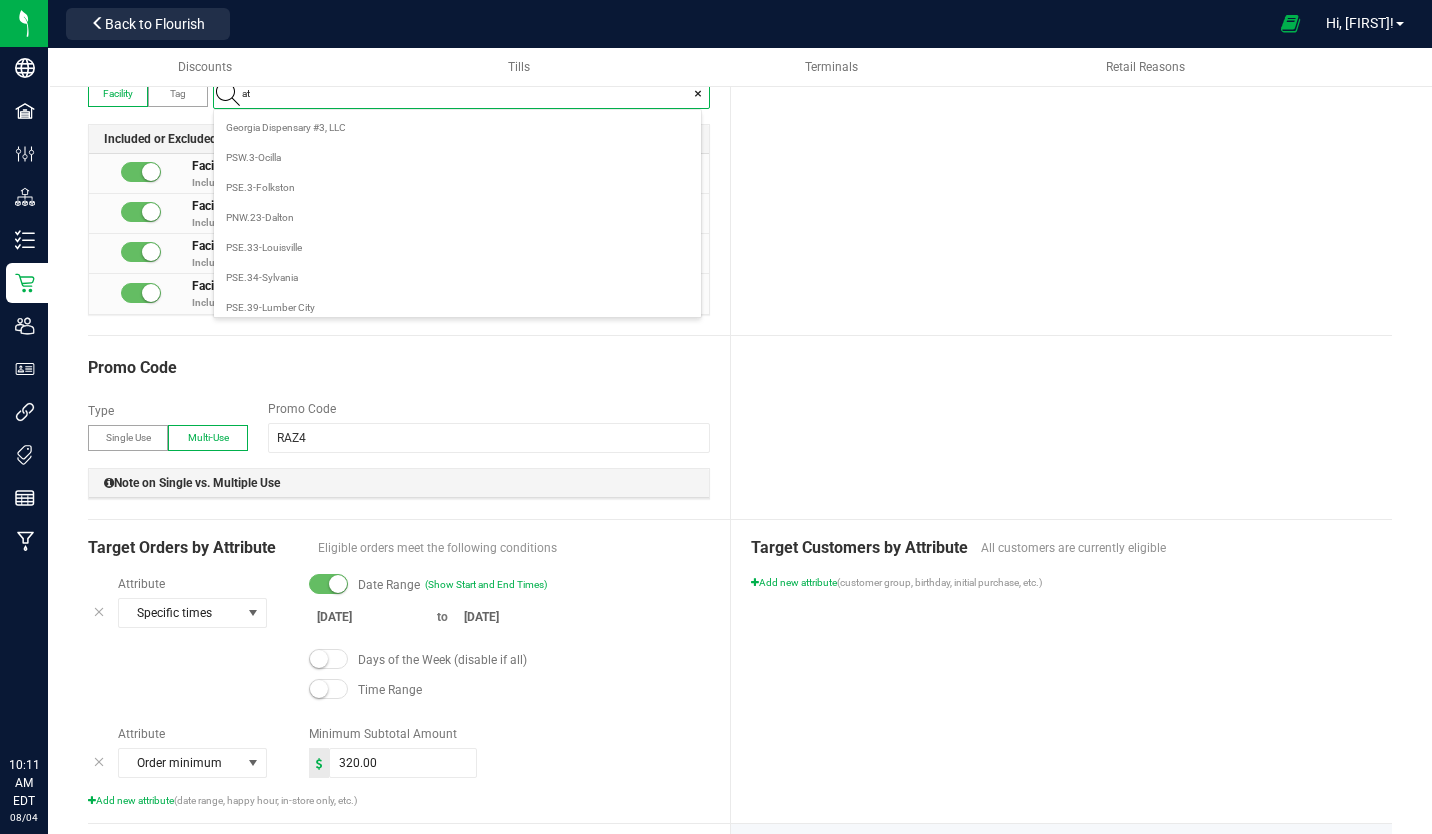 scroll, scrollTop: 99972, scrollLeft: 99513, axis: both 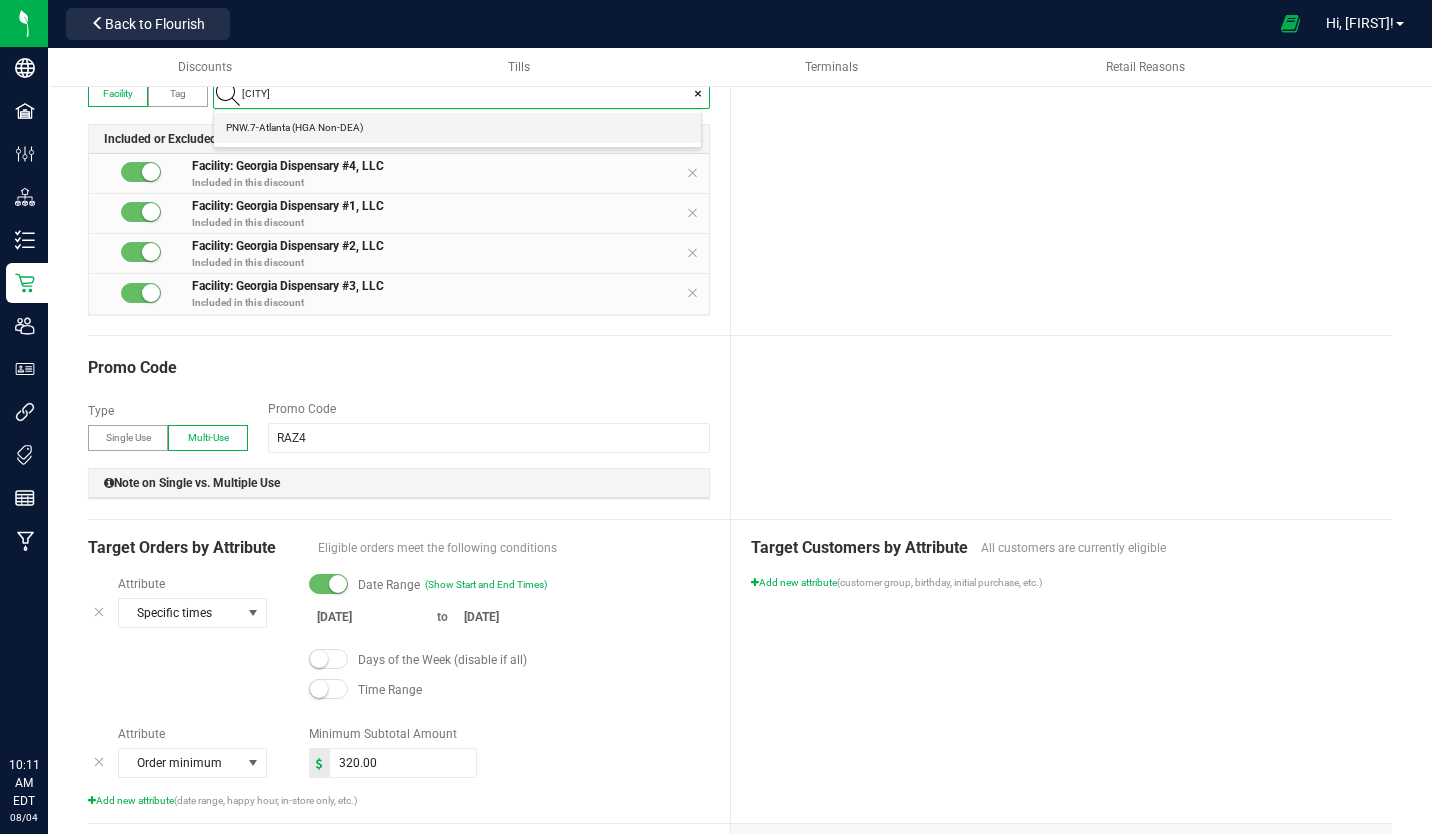 click on "PNW.7-Atlanta (HGA Non-DEA)" at bounding box center (294, 128) 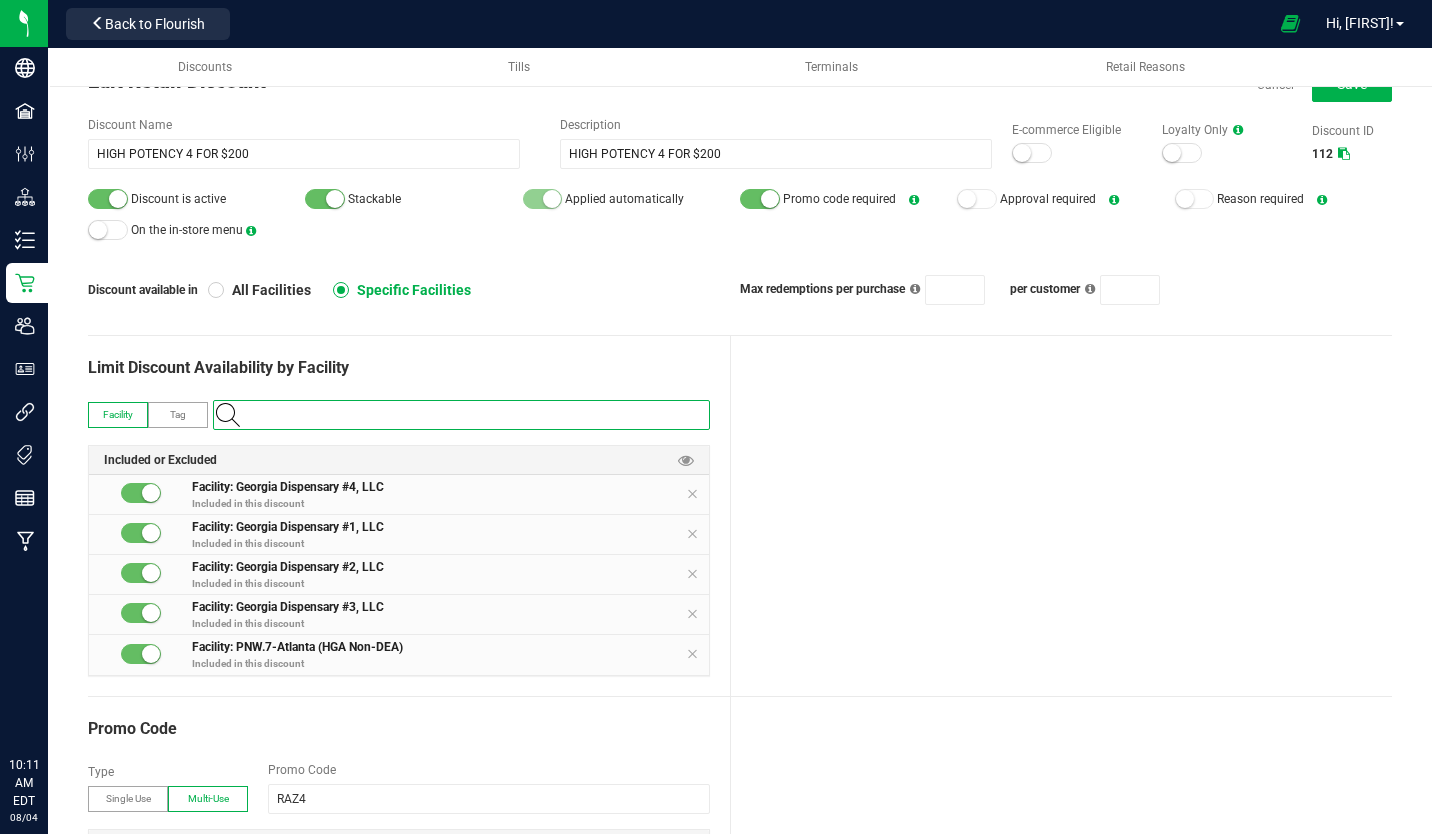 scroll, scrollTop: 69, scrollLeft: 0, axis: vertical 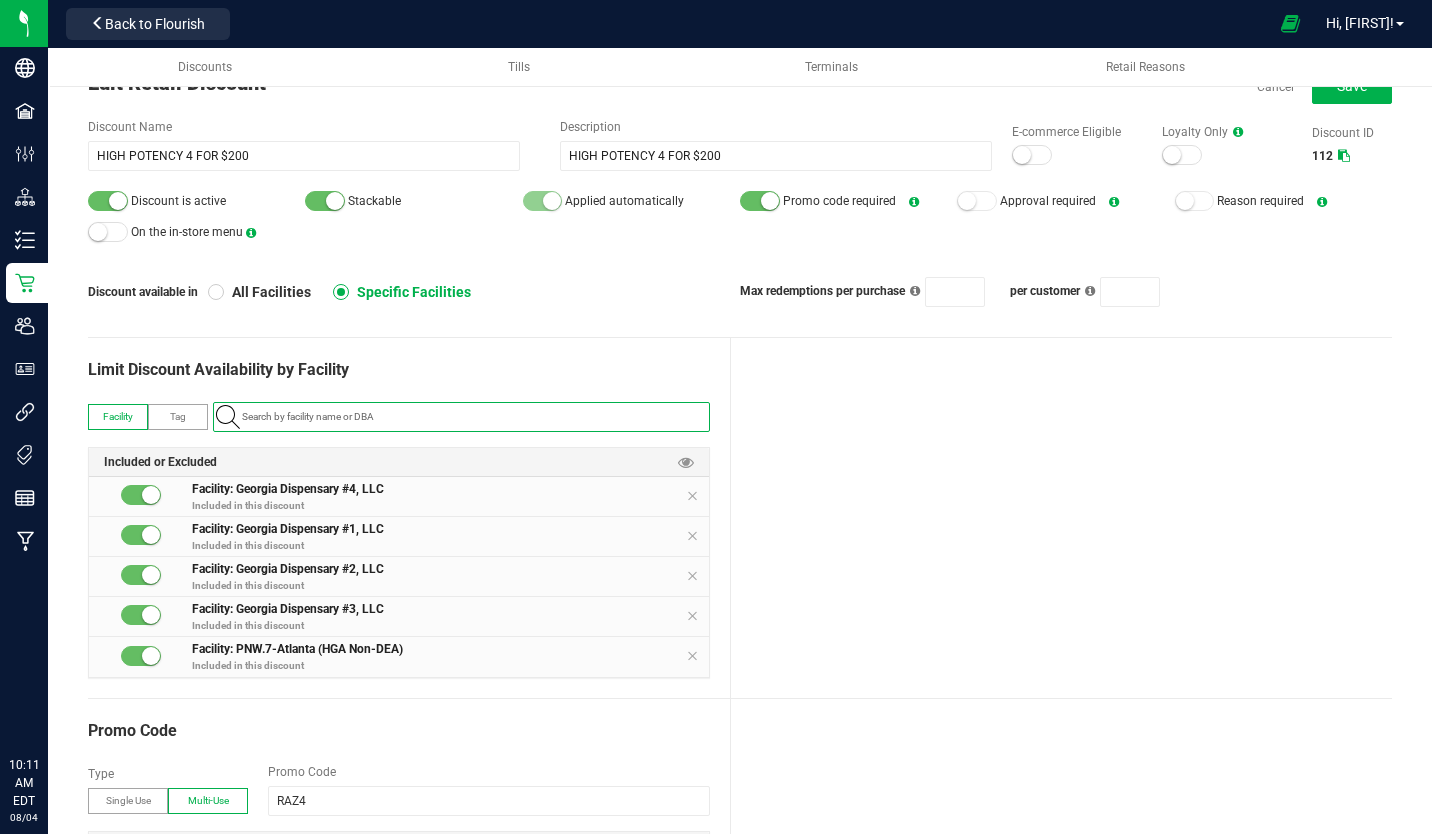 click at bounding box center [108, 201] 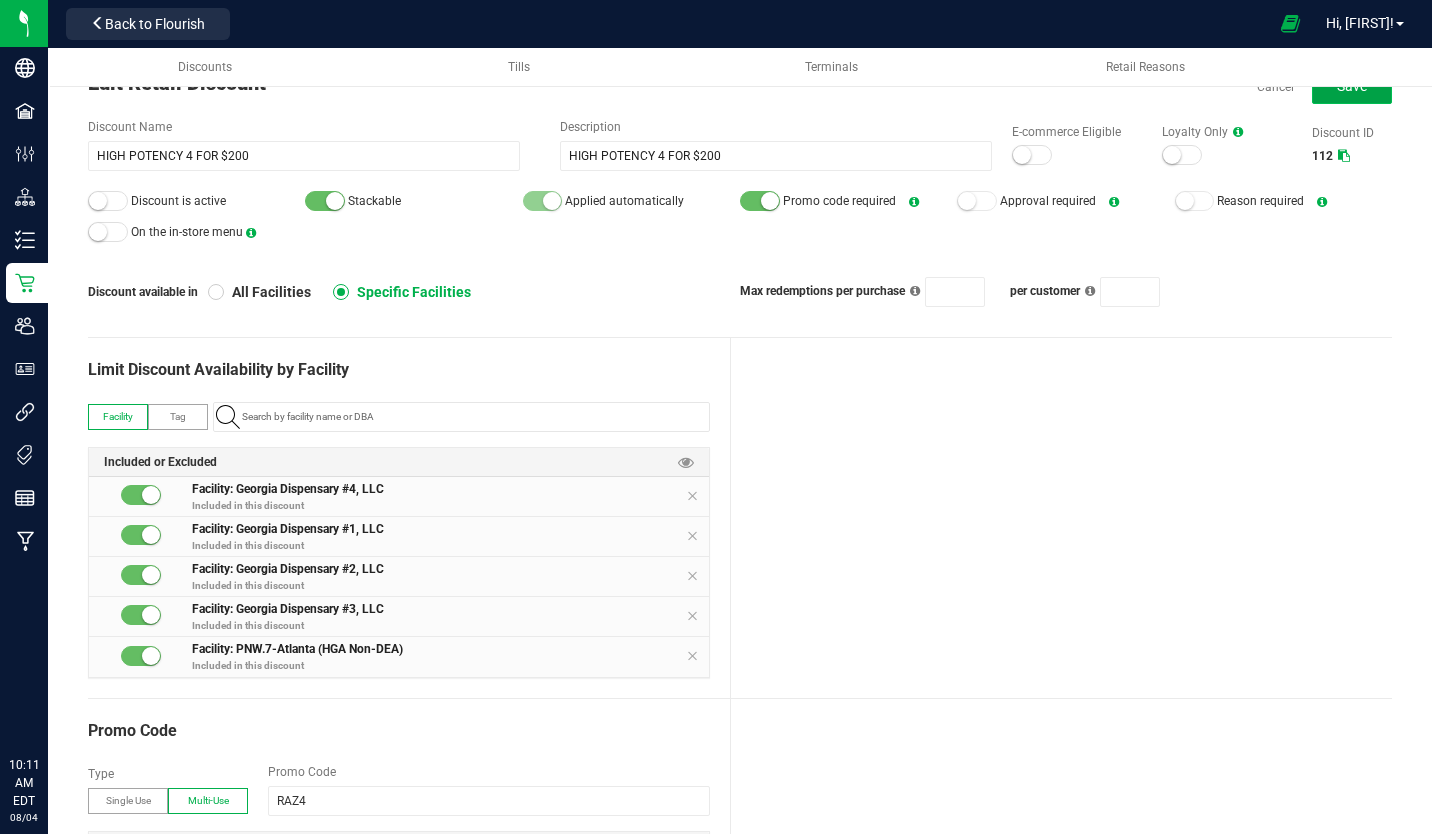 click on "Save" at bounding box center [1352, 86] 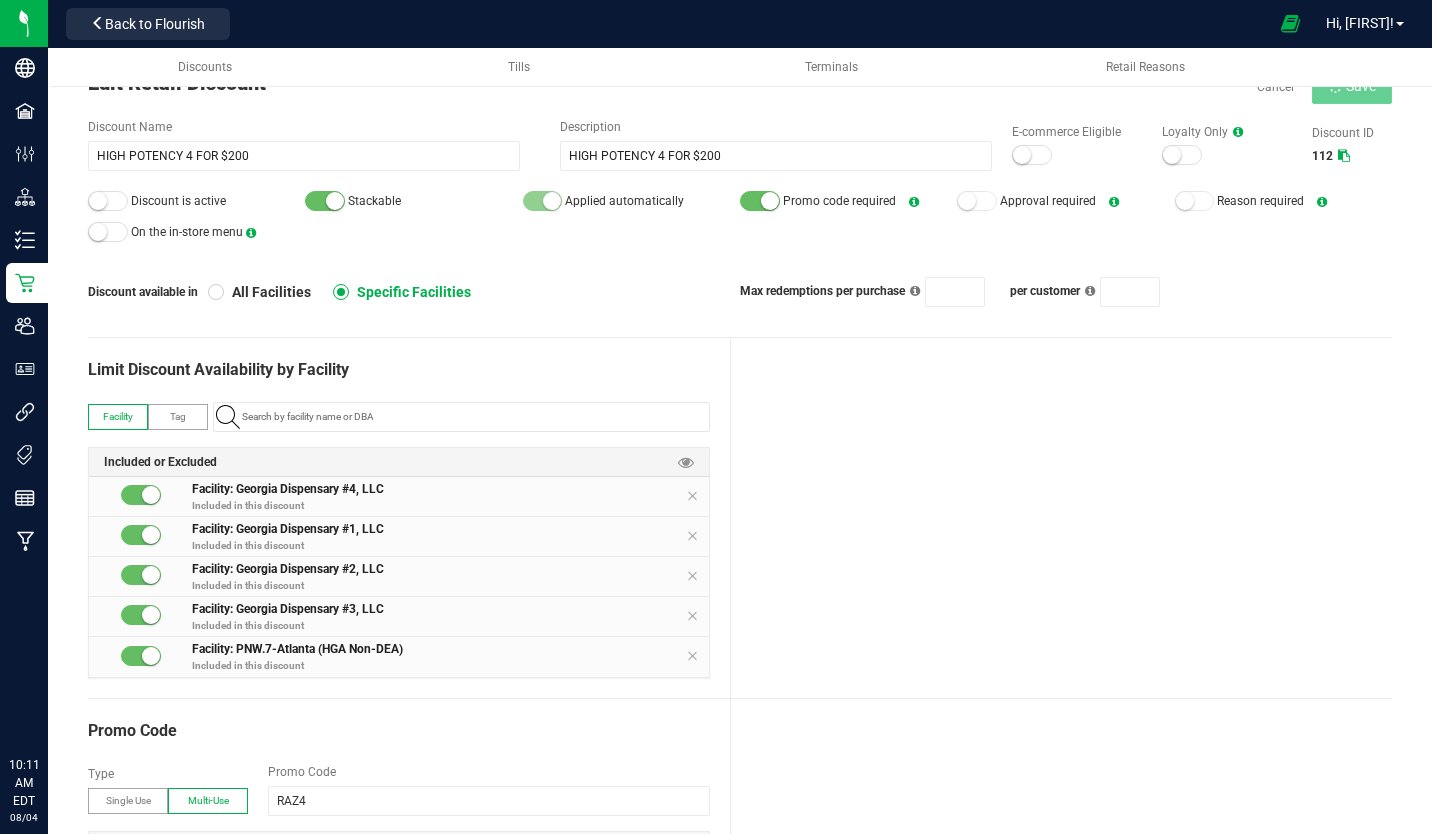 type on "4" 